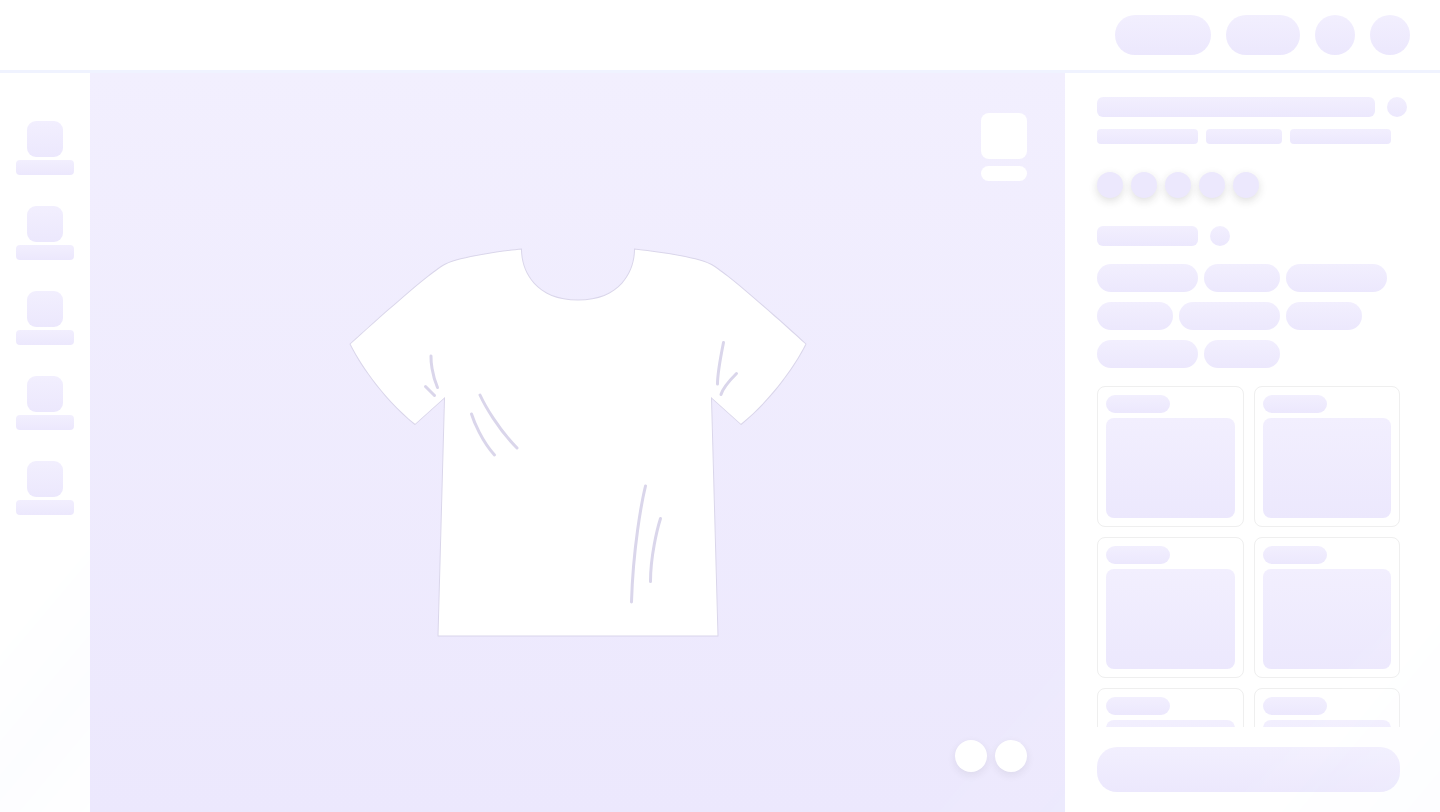 scroll, scrollTop: 0, scrollLeft: 0, axis: both 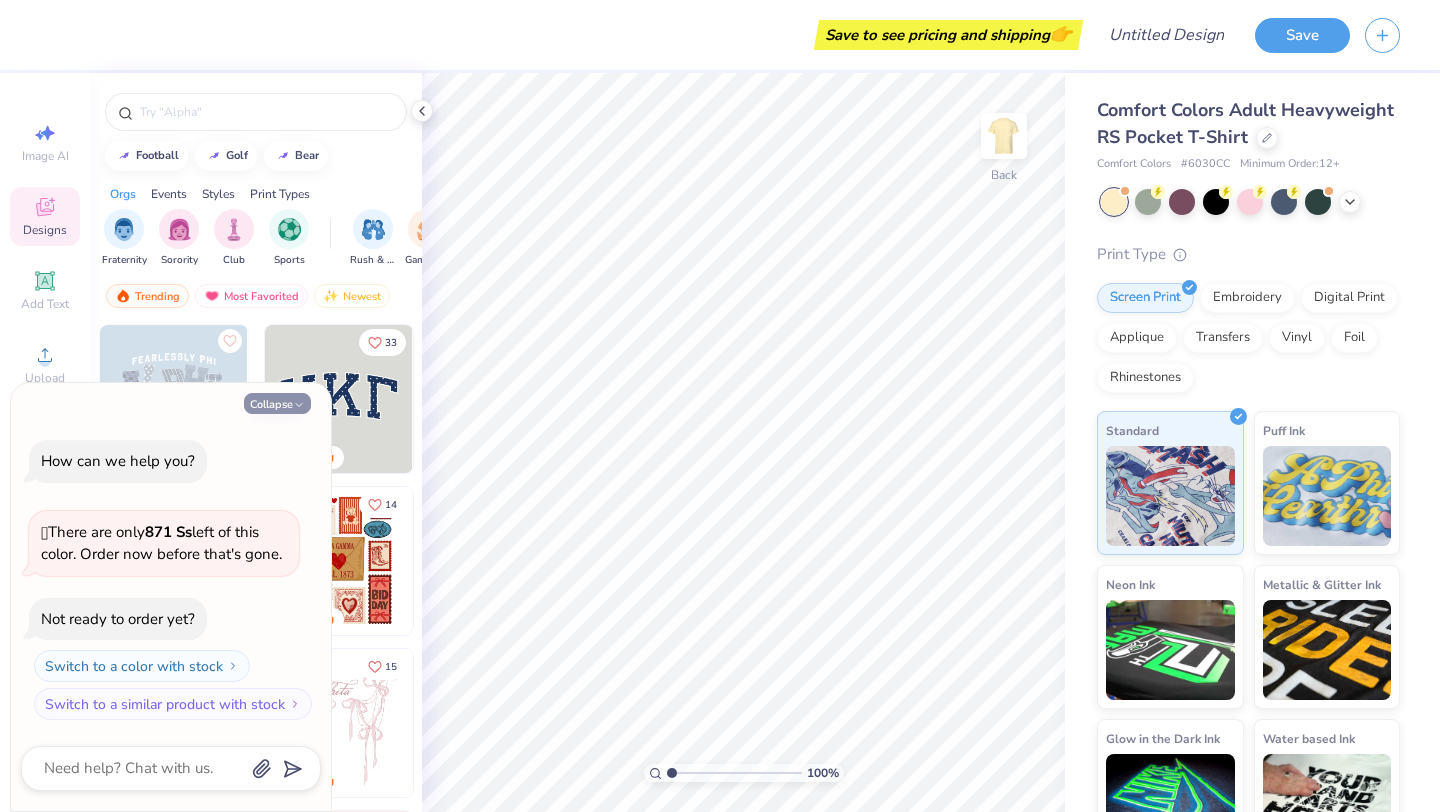 click on "Collapse" at bounding box center [277, 403] 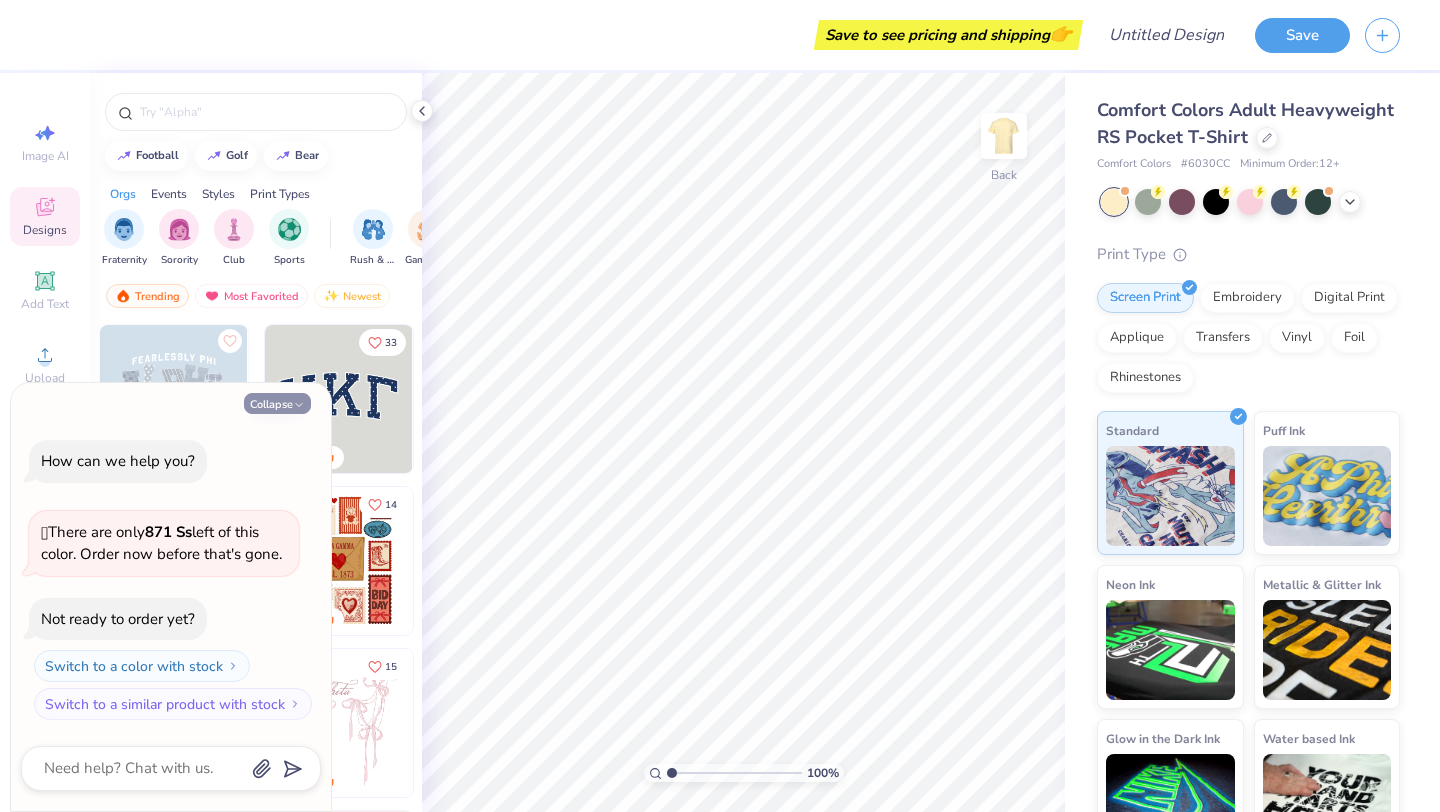 type on "x" 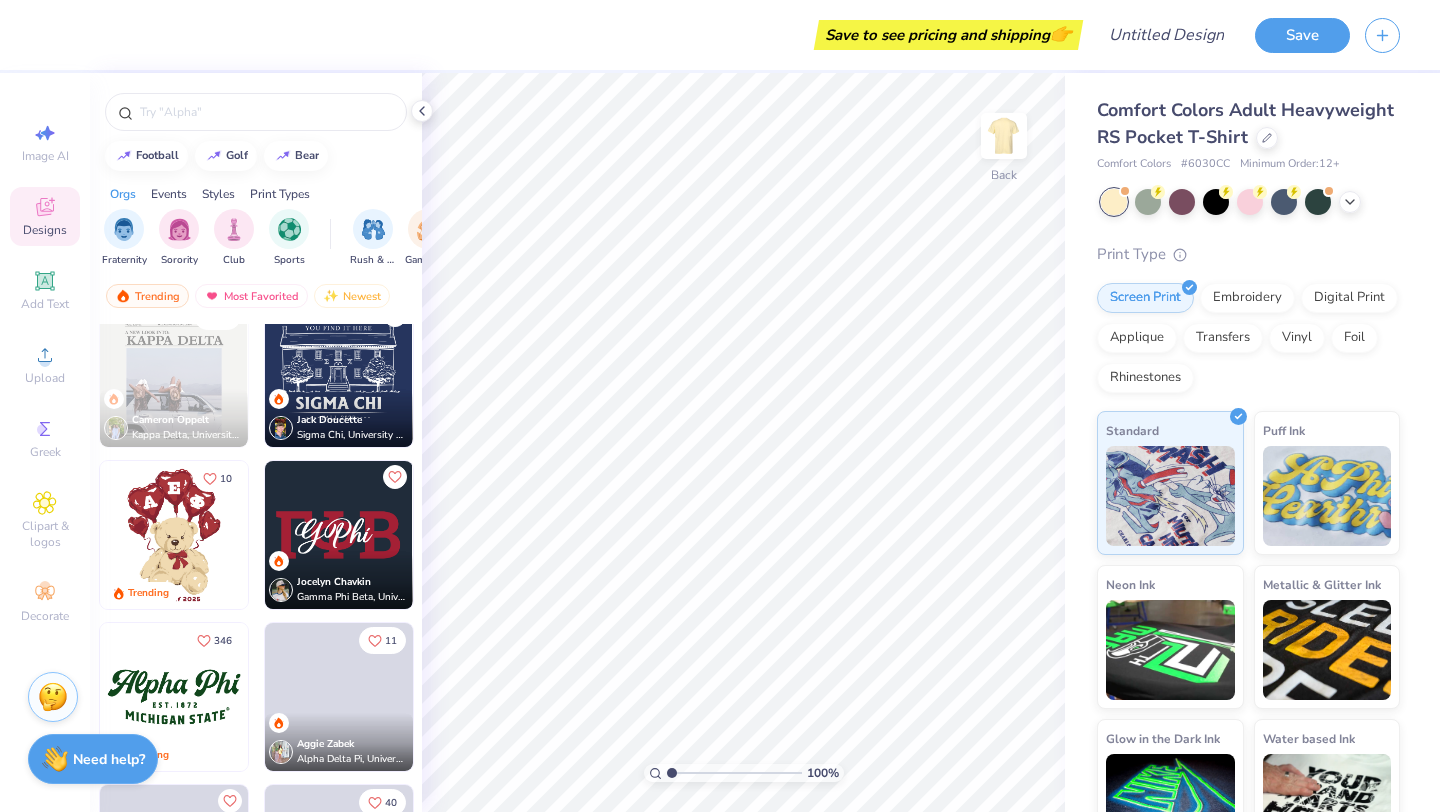 scroll, scrollTop: 1000, scrollLeft: 0, axis: vertical 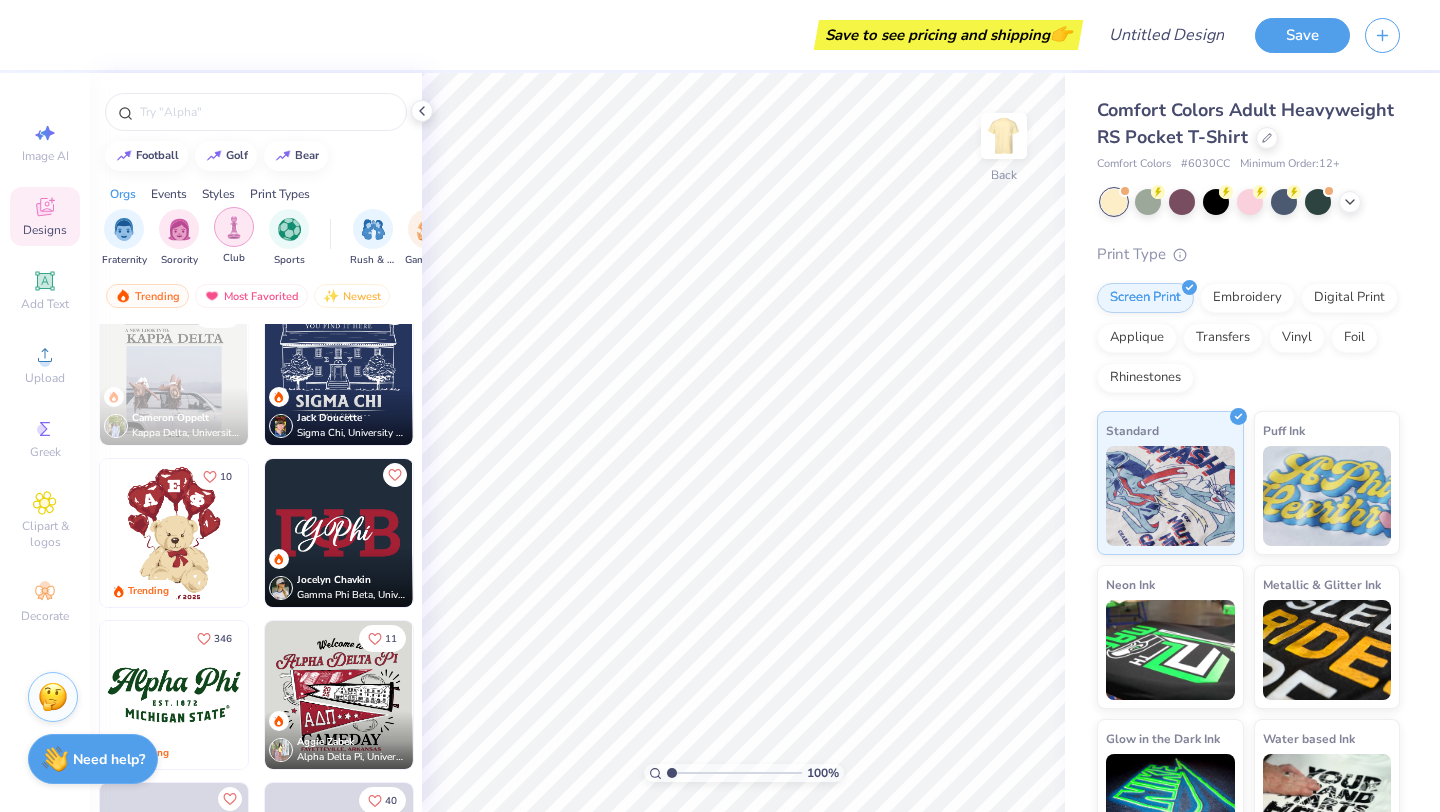 click at bounding box center (234, 227) 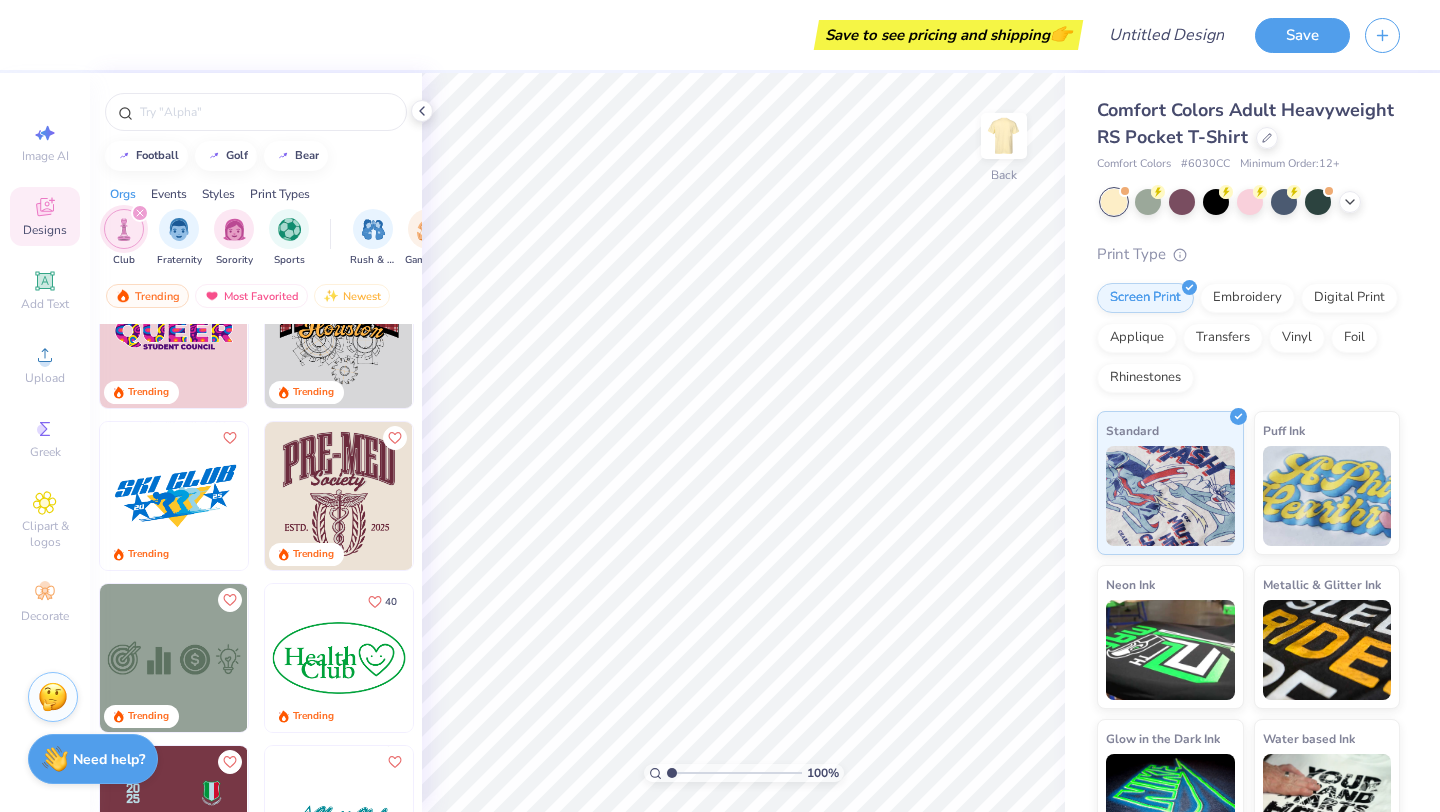 scroll, scrollTop: 553, scrollLeft: 0, axis: vertical 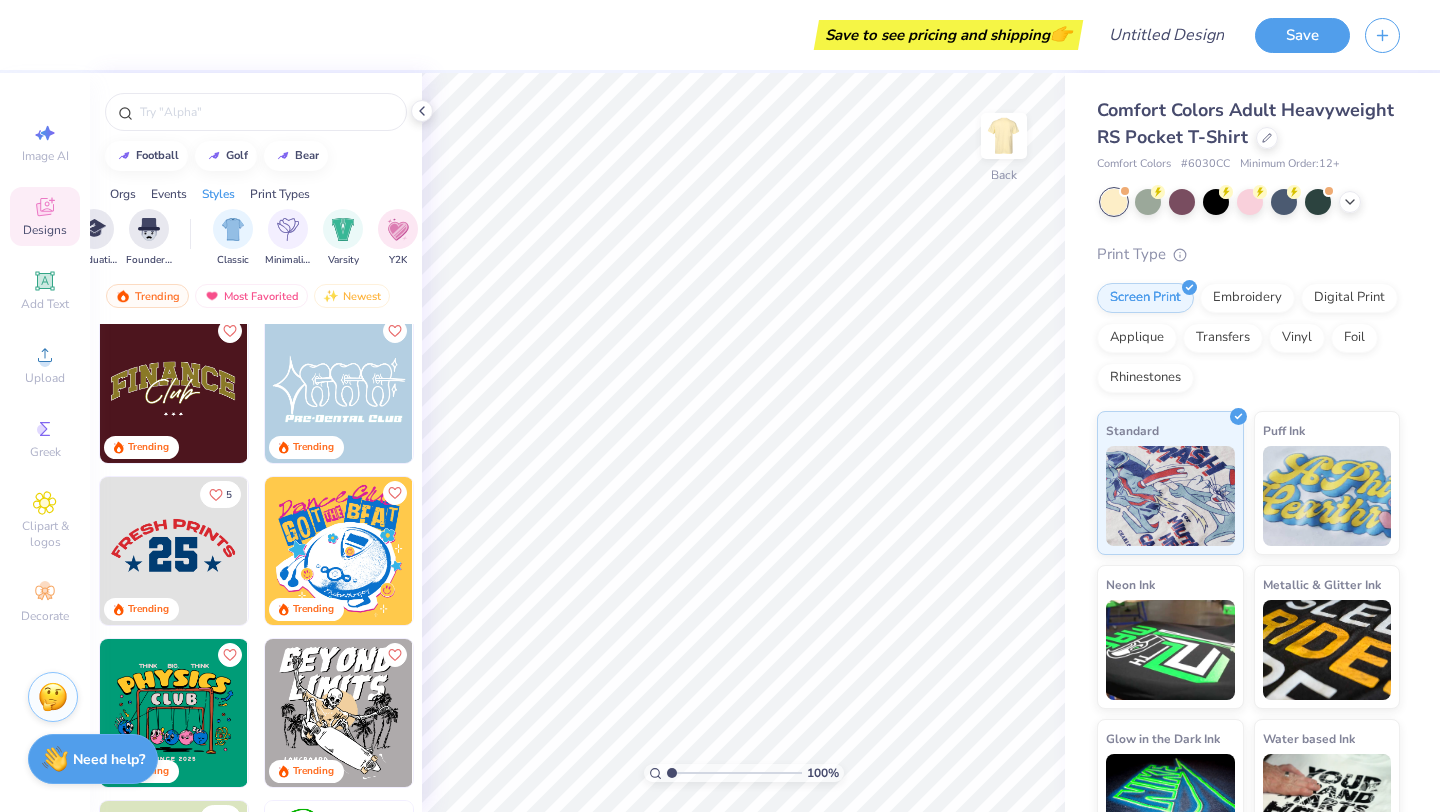 click at bounding box center (174, 389) 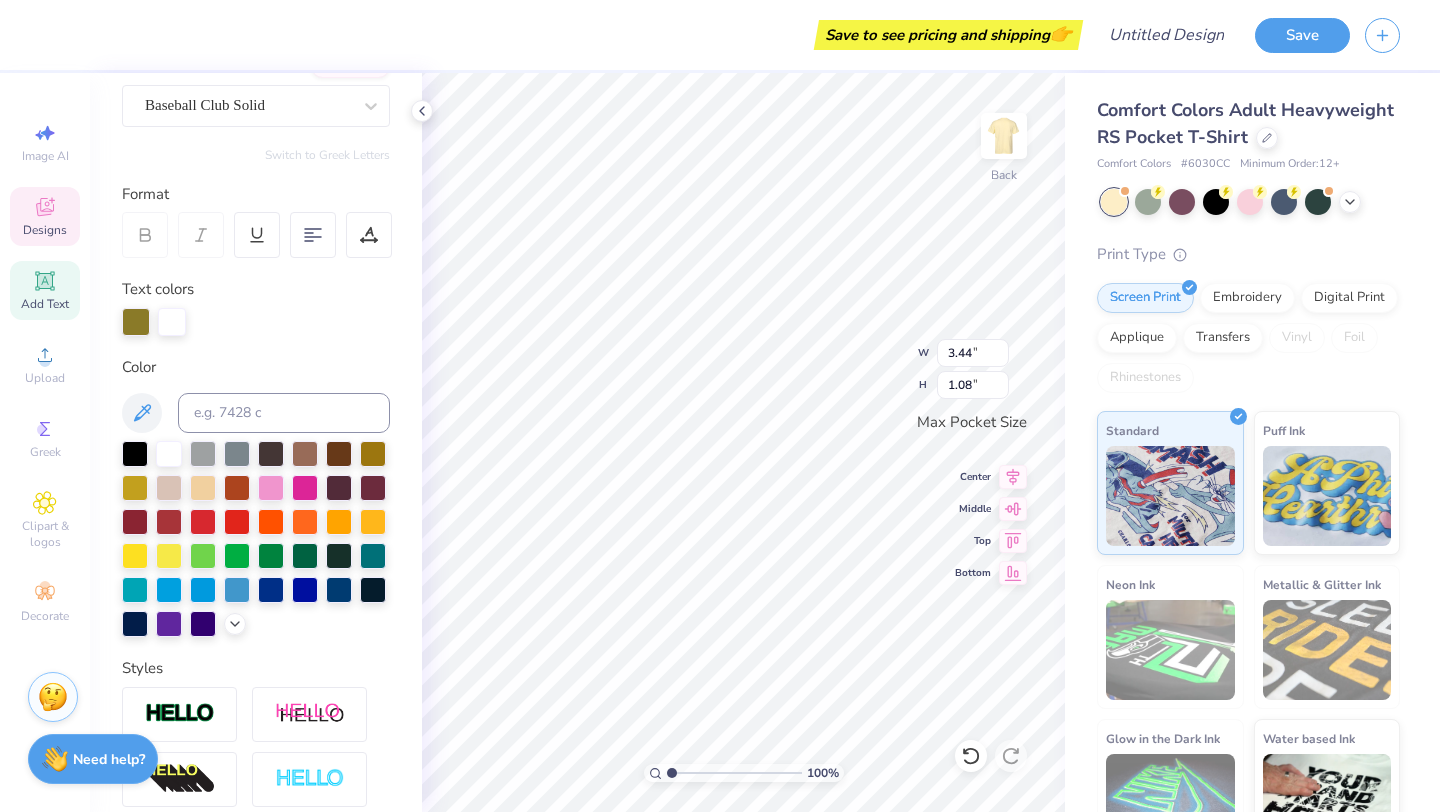 scroll, scrollTop: 176, scrollLeft: 0, axis: vertical 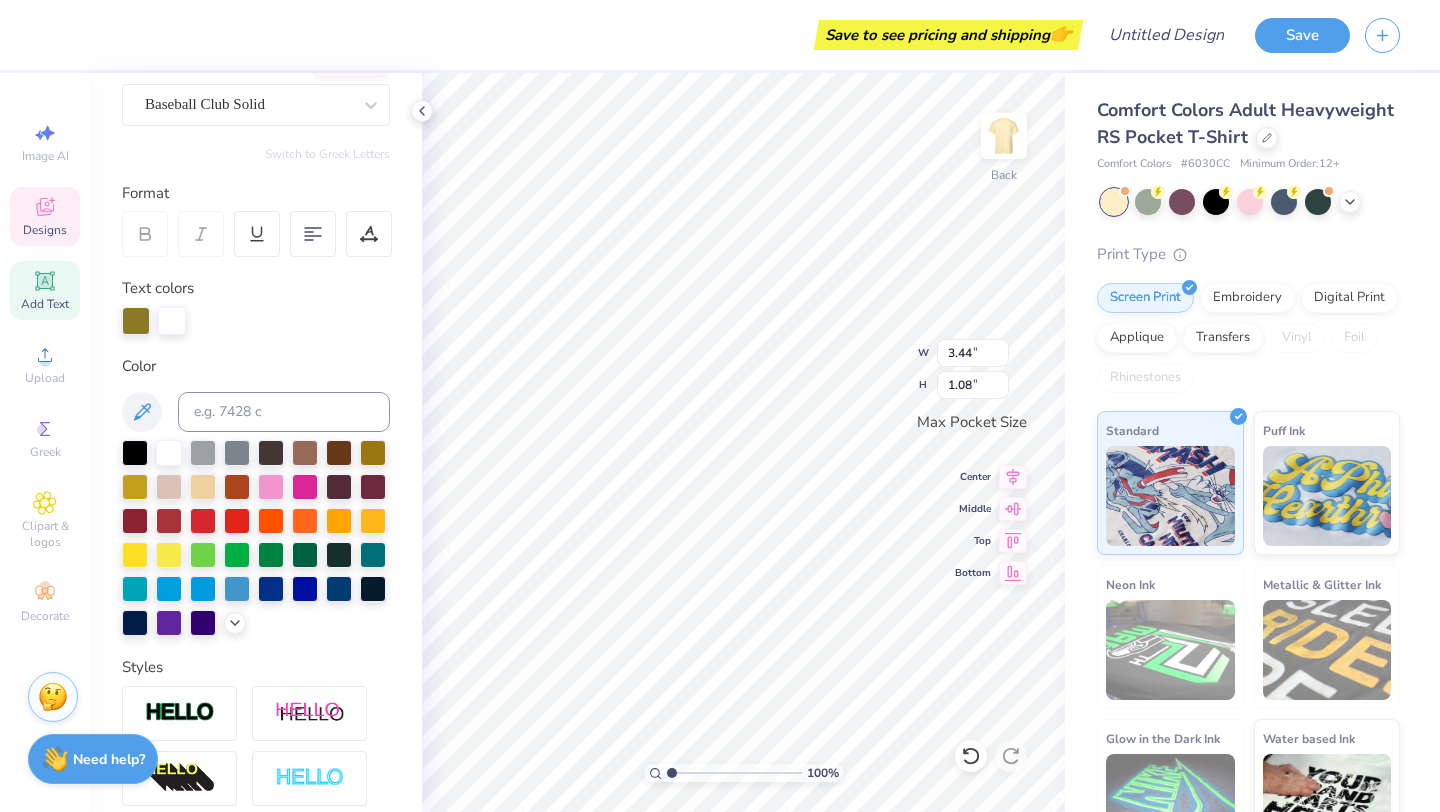 click on "Text colors" at bounding box center [256, 306] 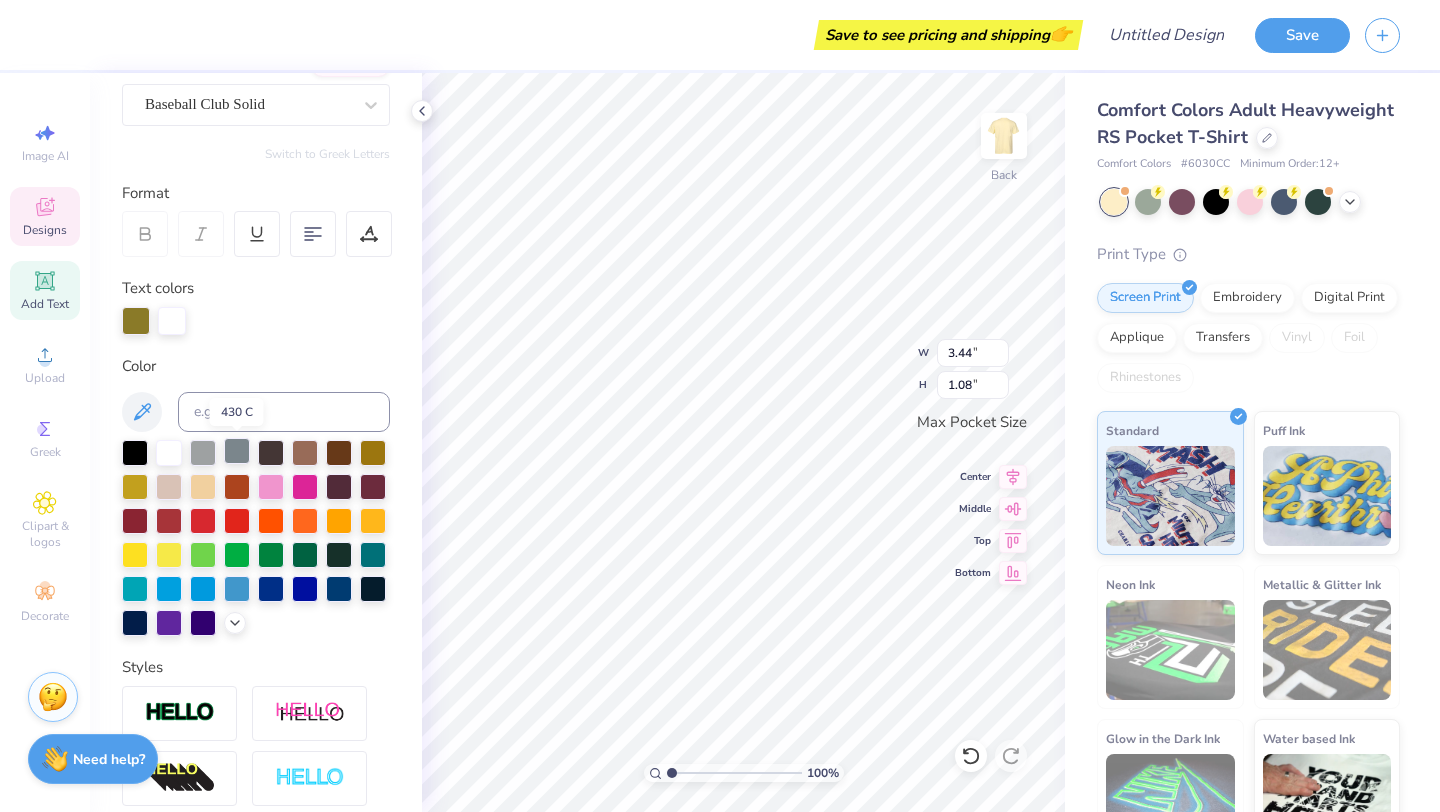 click at bounding box center [237, 451] 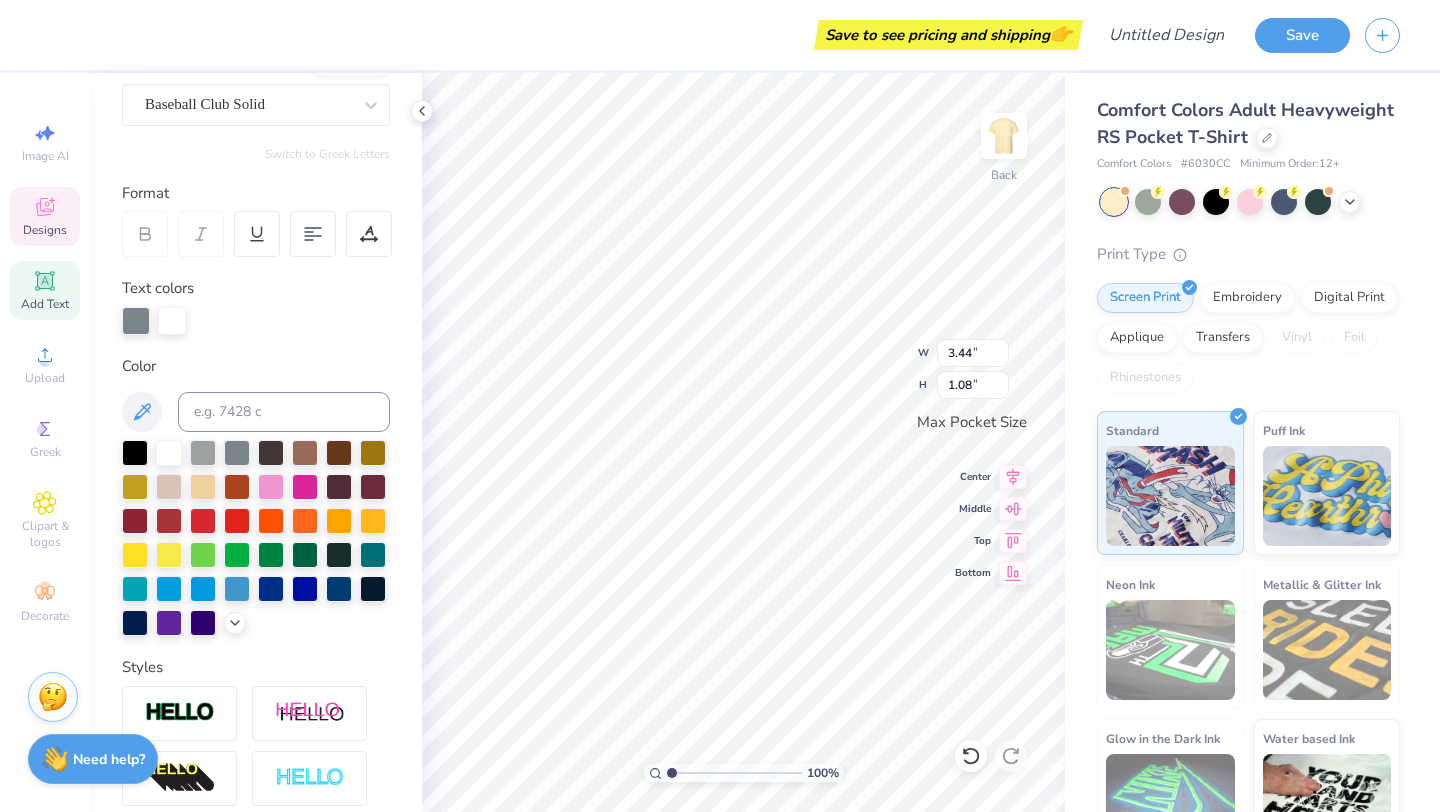 click on "Personalized Names Personalized Numbers Text Tool  Add Font Font Baseball Club Solid Switch to Greek Letters Format Text colors Color Styles Text Shape" at bounding box center (256, 442) 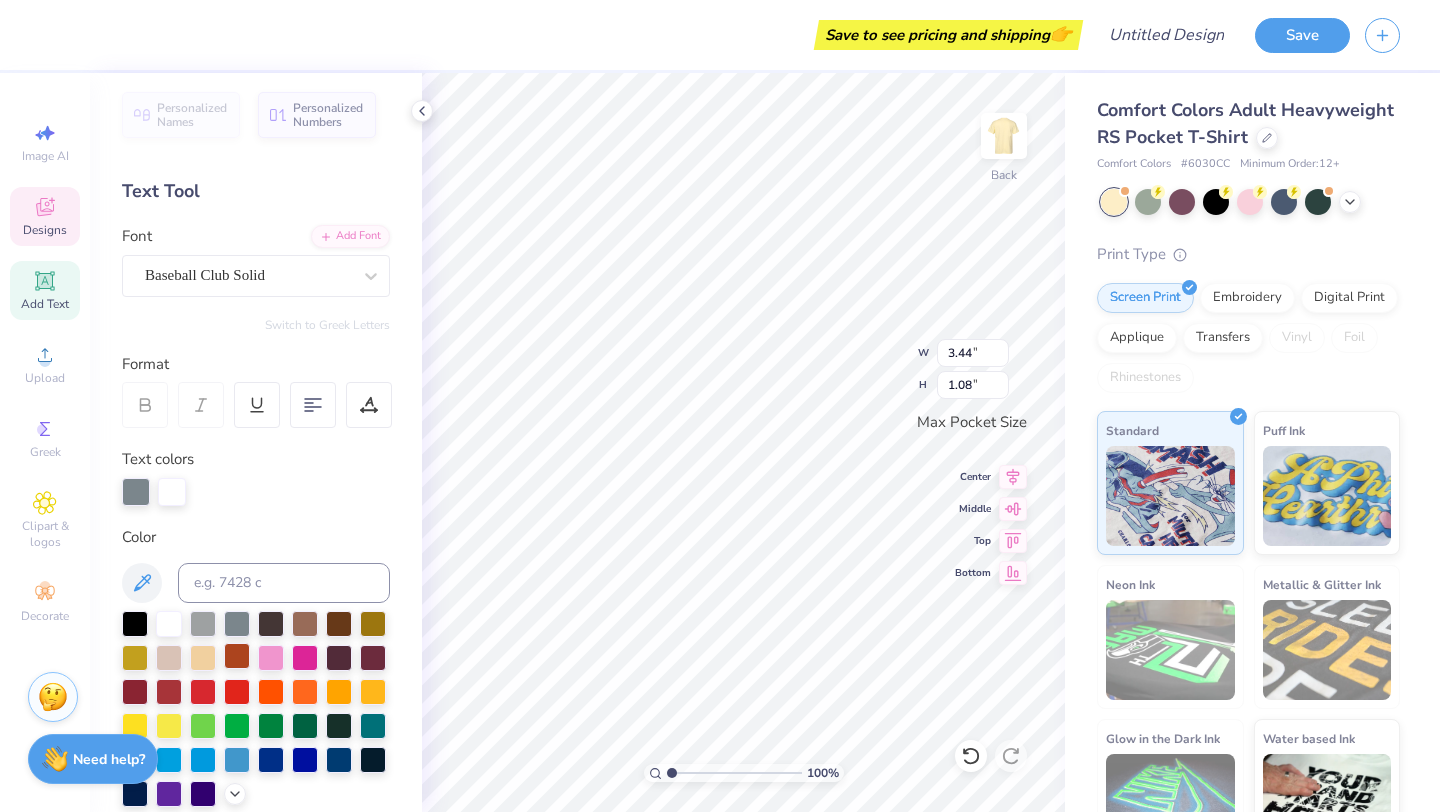 scroll, scrollTop: 0, scrollLeft: 0, axis: both 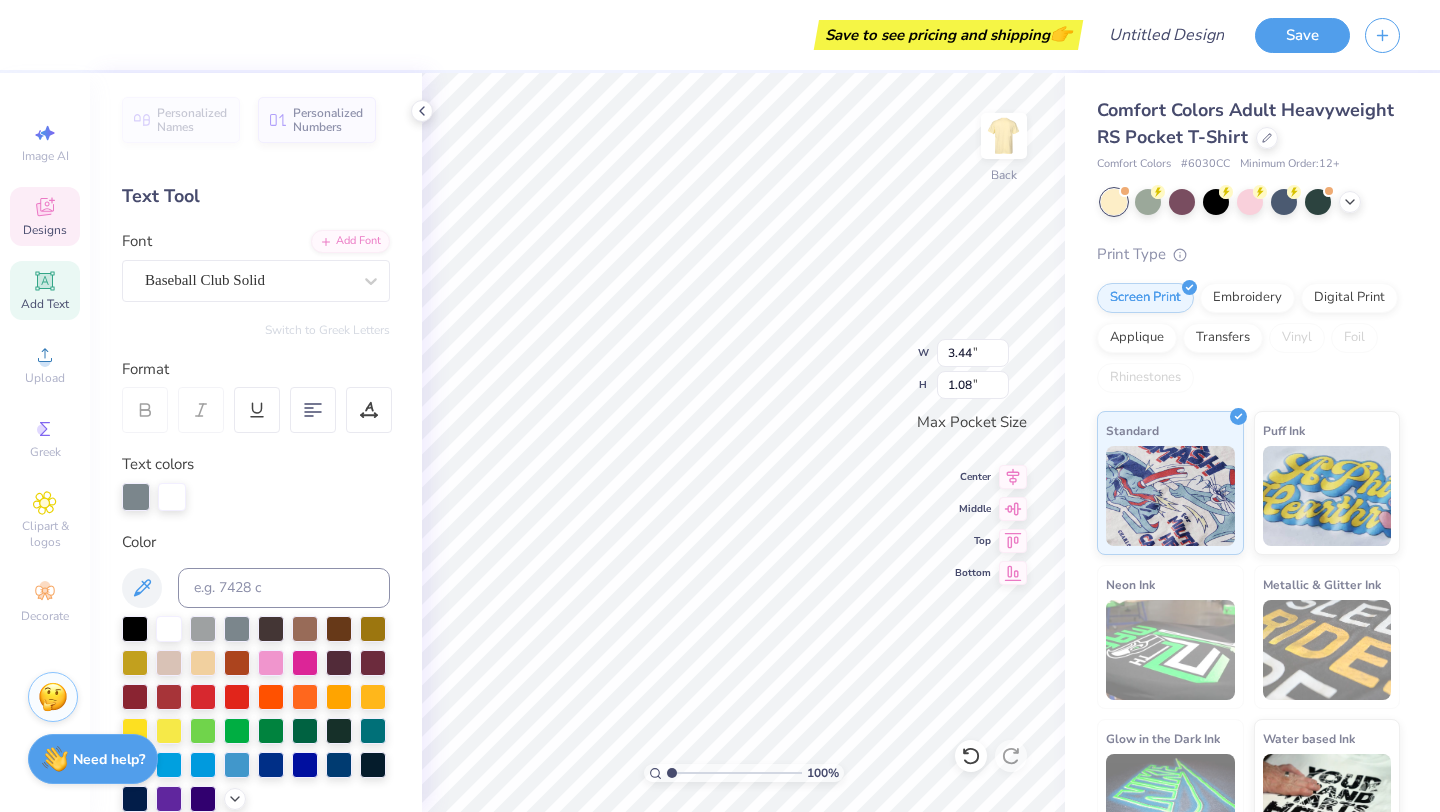 click on "Personalized Names" at bounding box center [181, 120] 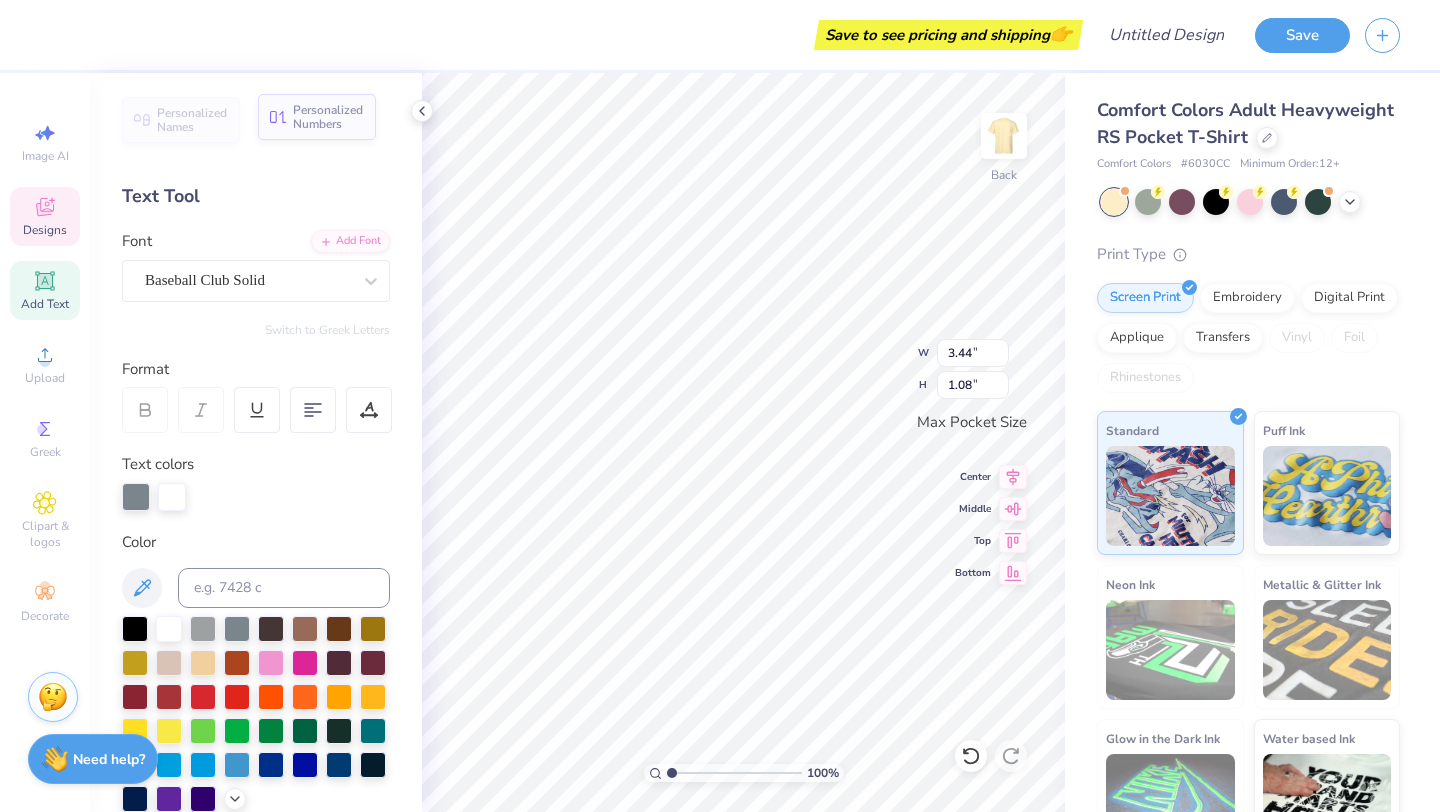 click on "Personalized Numbers" at bounding box center (328, 117) 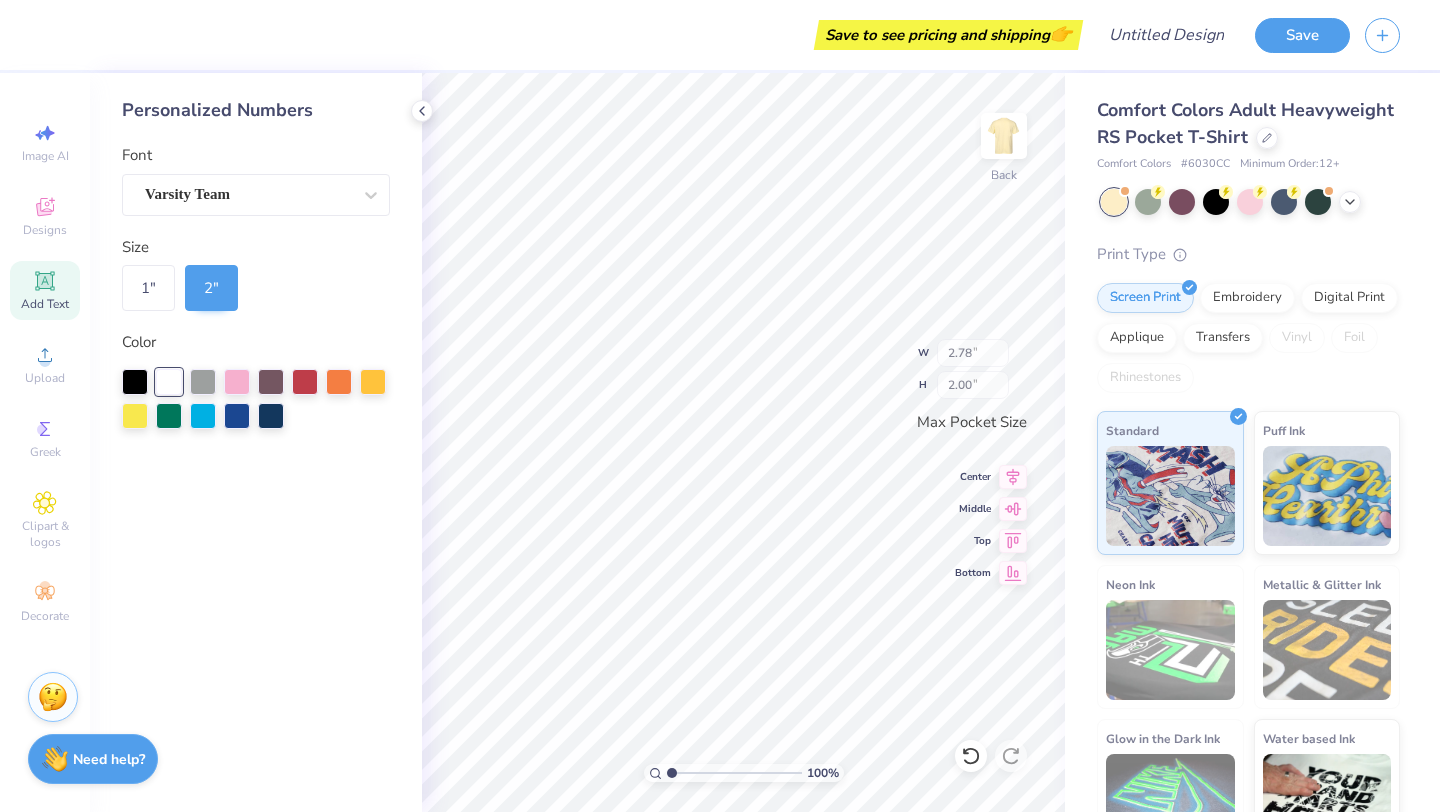 type on "2.78" 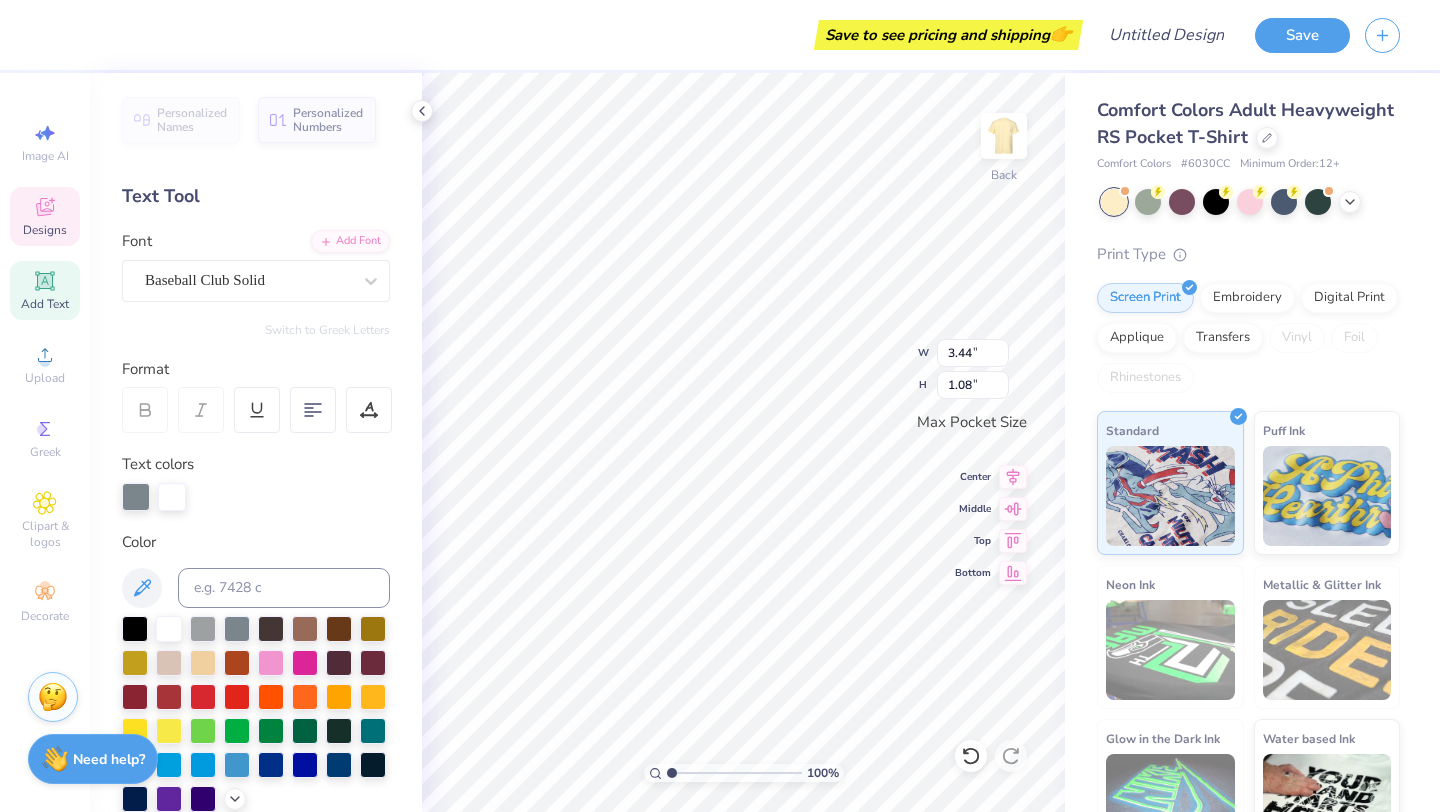 click on "Add Text" at bounding box center (45, 290) 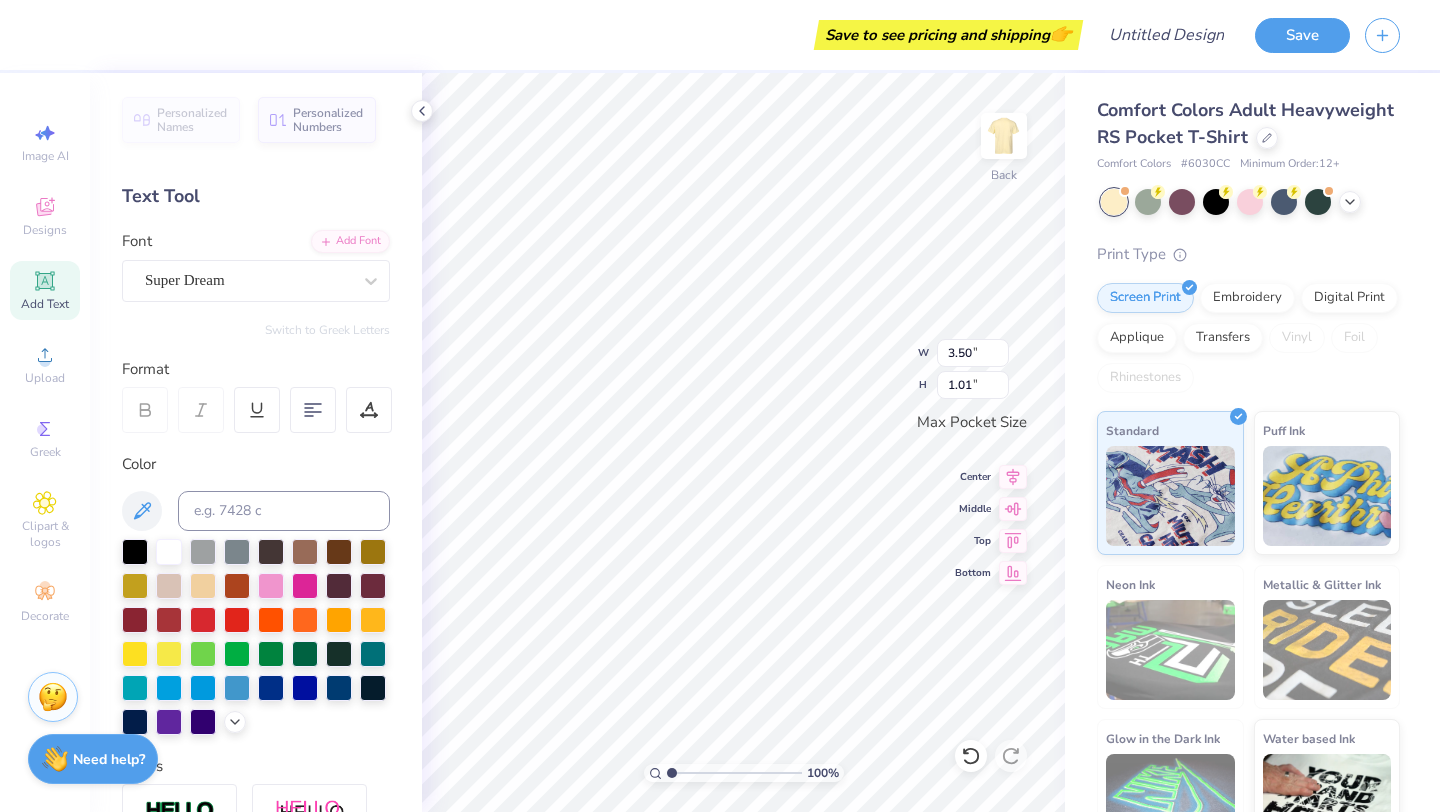 type on "3.50" 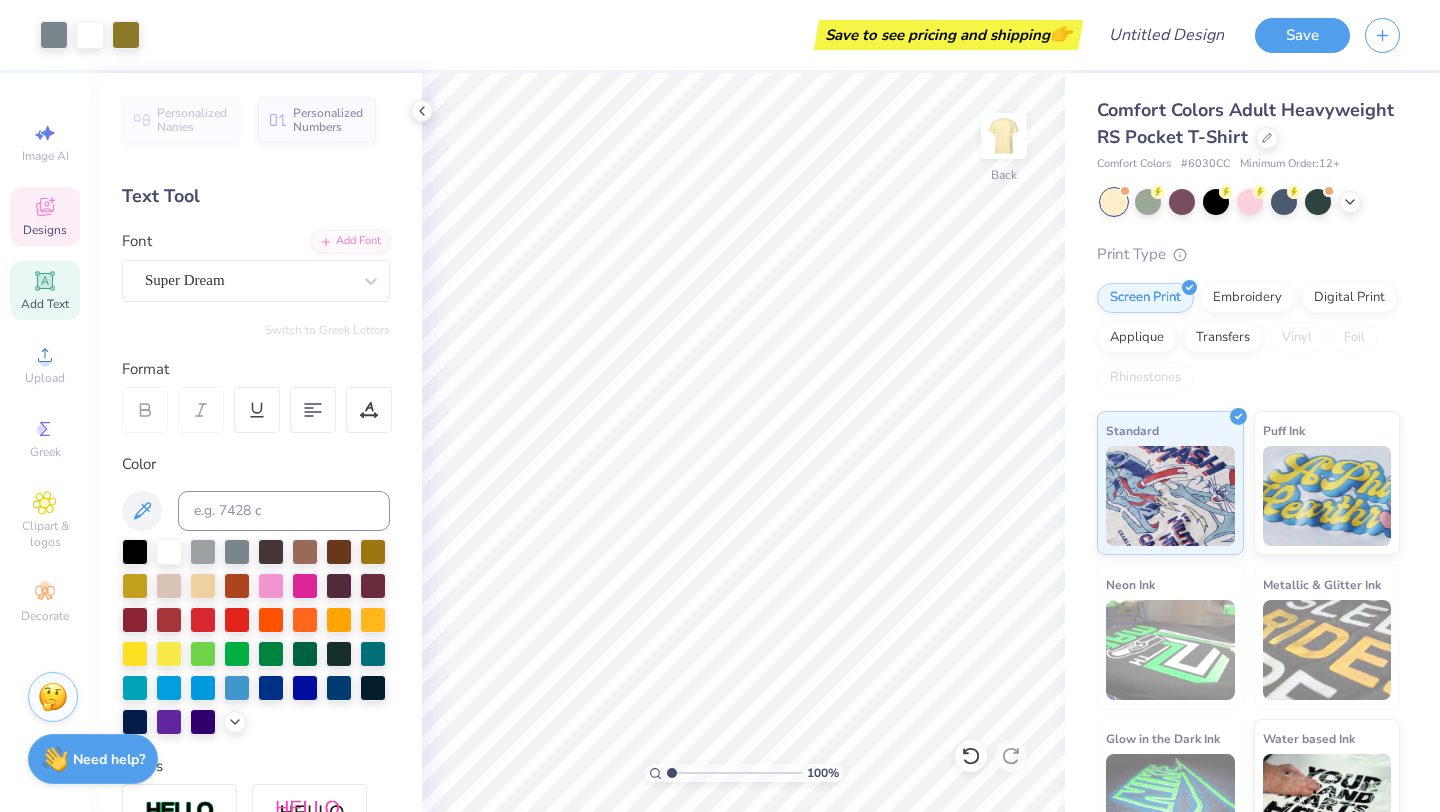 click 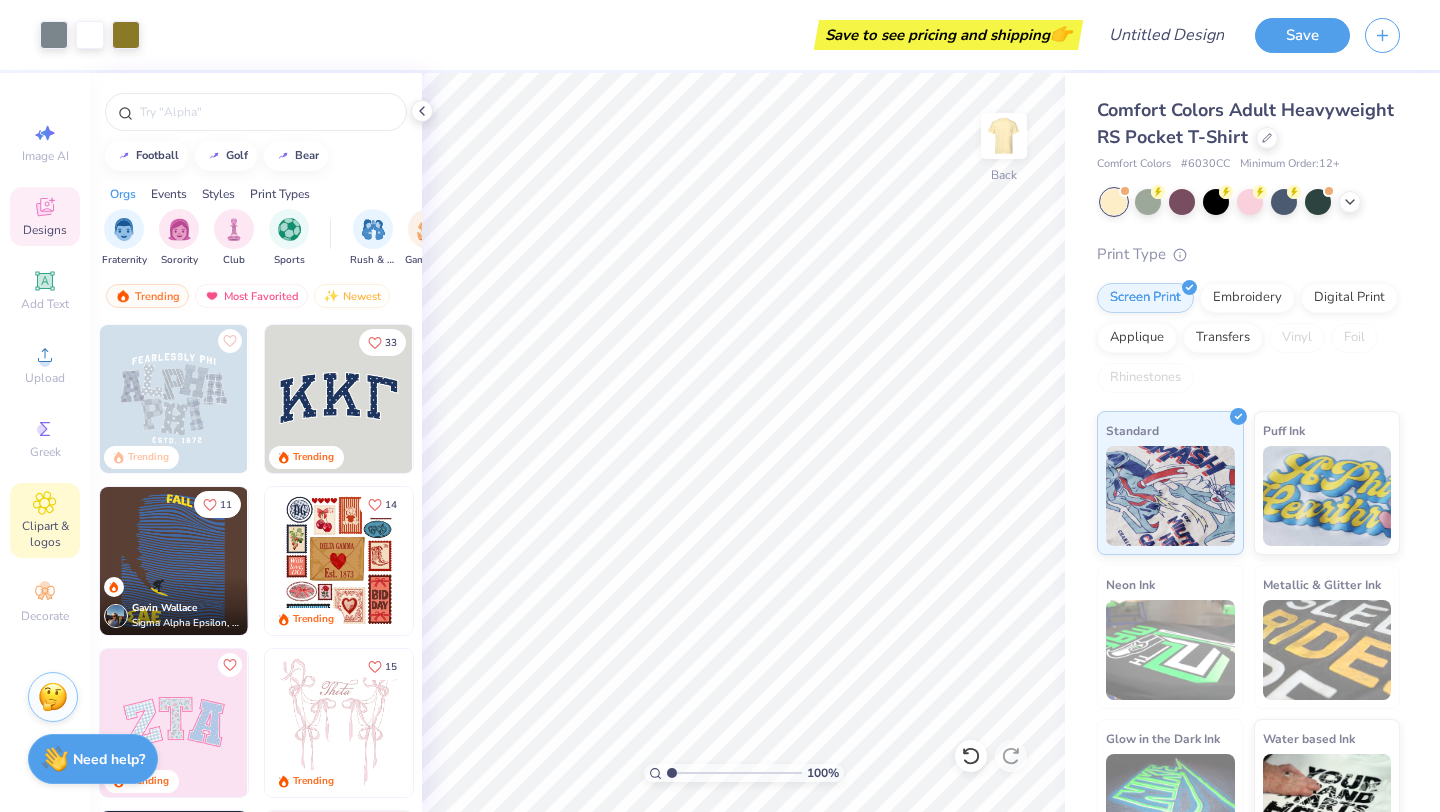 click 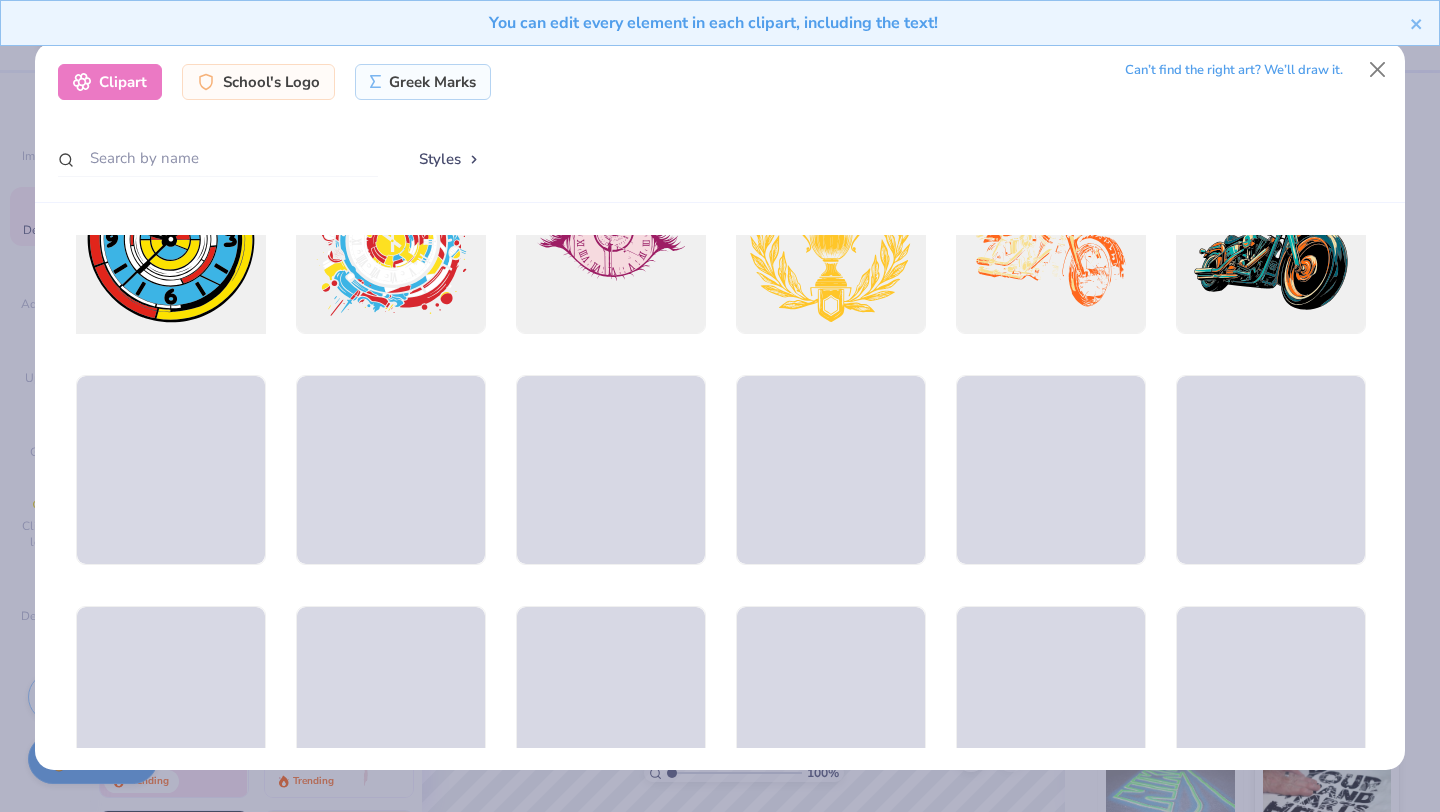 scroll, scrollTop: 779, scrollLeft: 0, axis: vertical 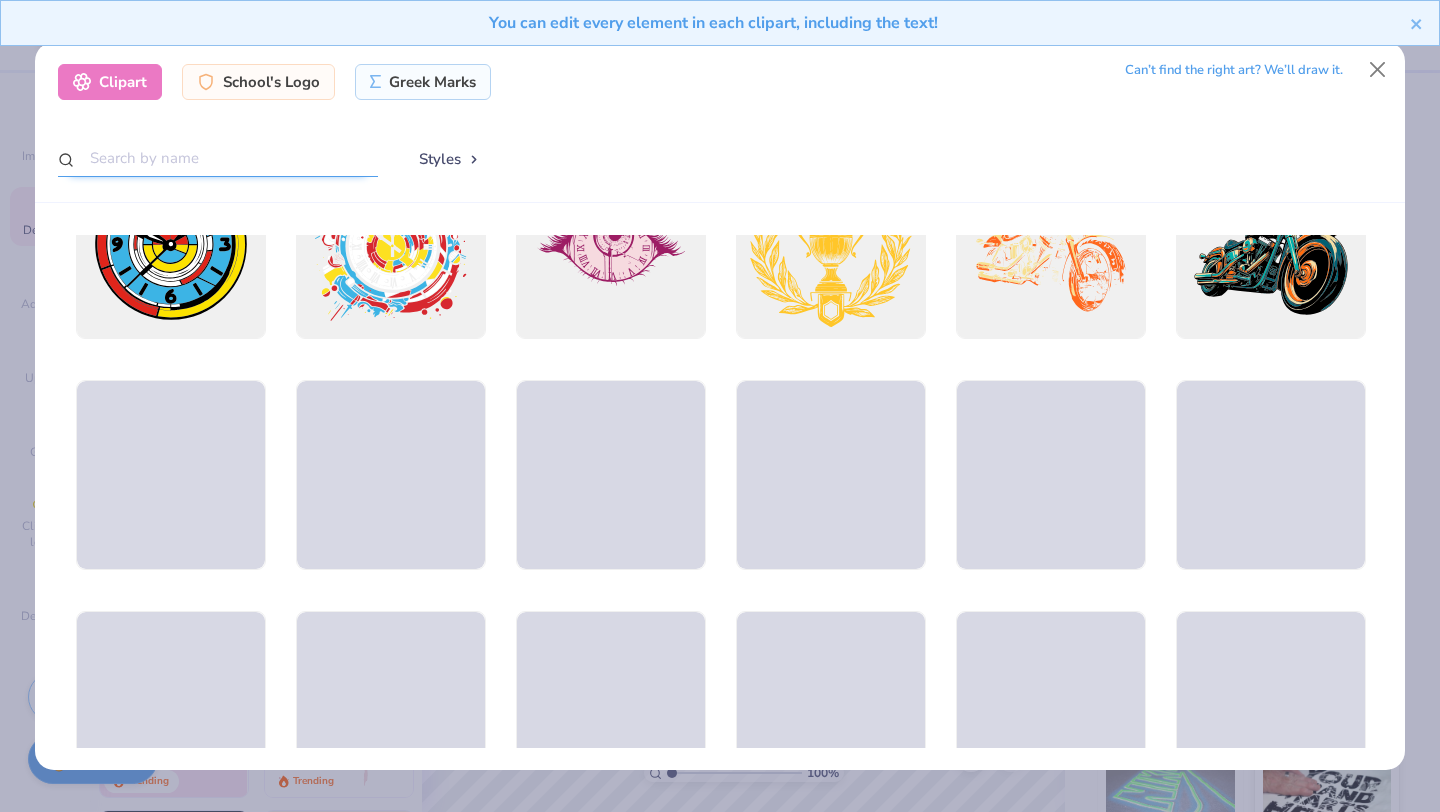 click at bounding box center (218, 158) 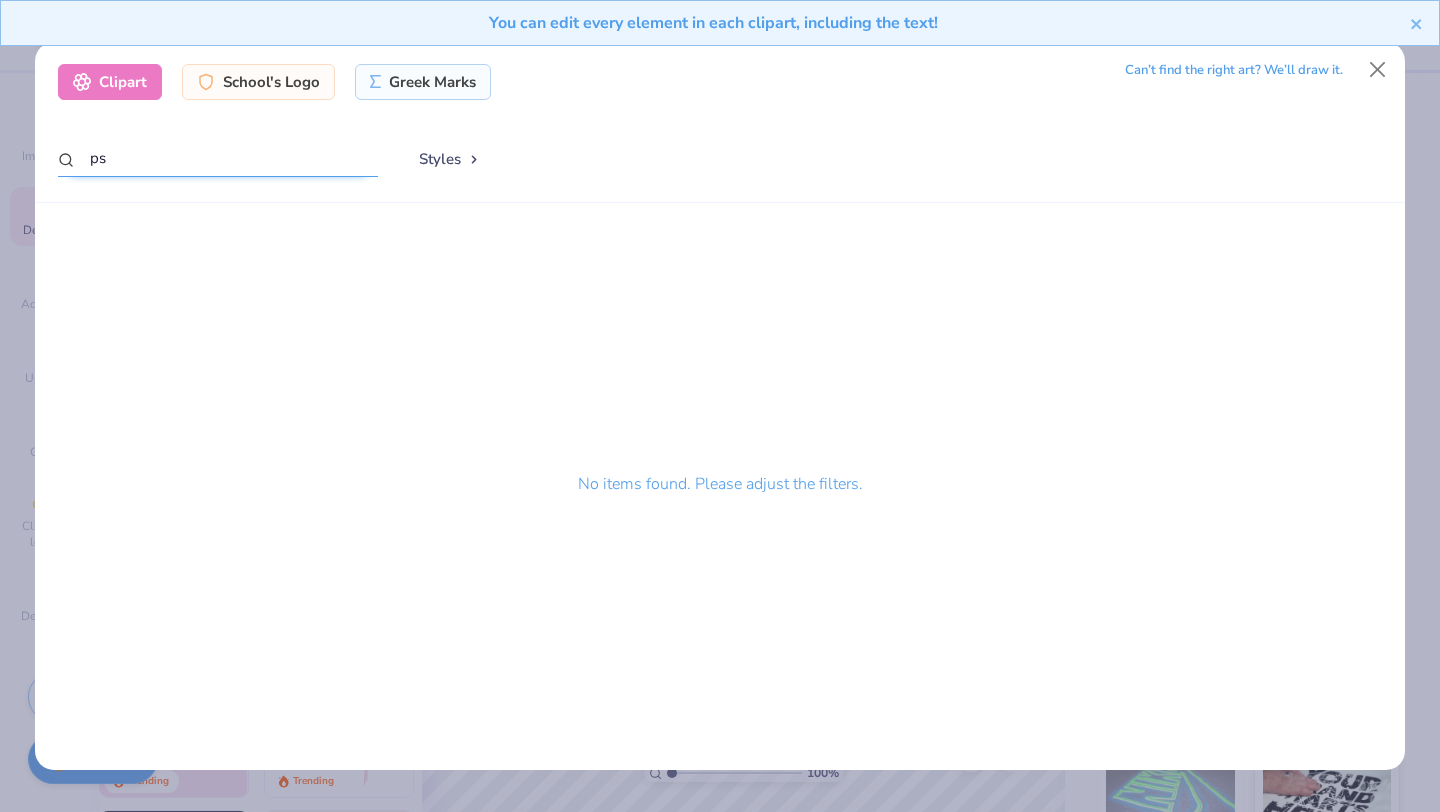 type on "p" 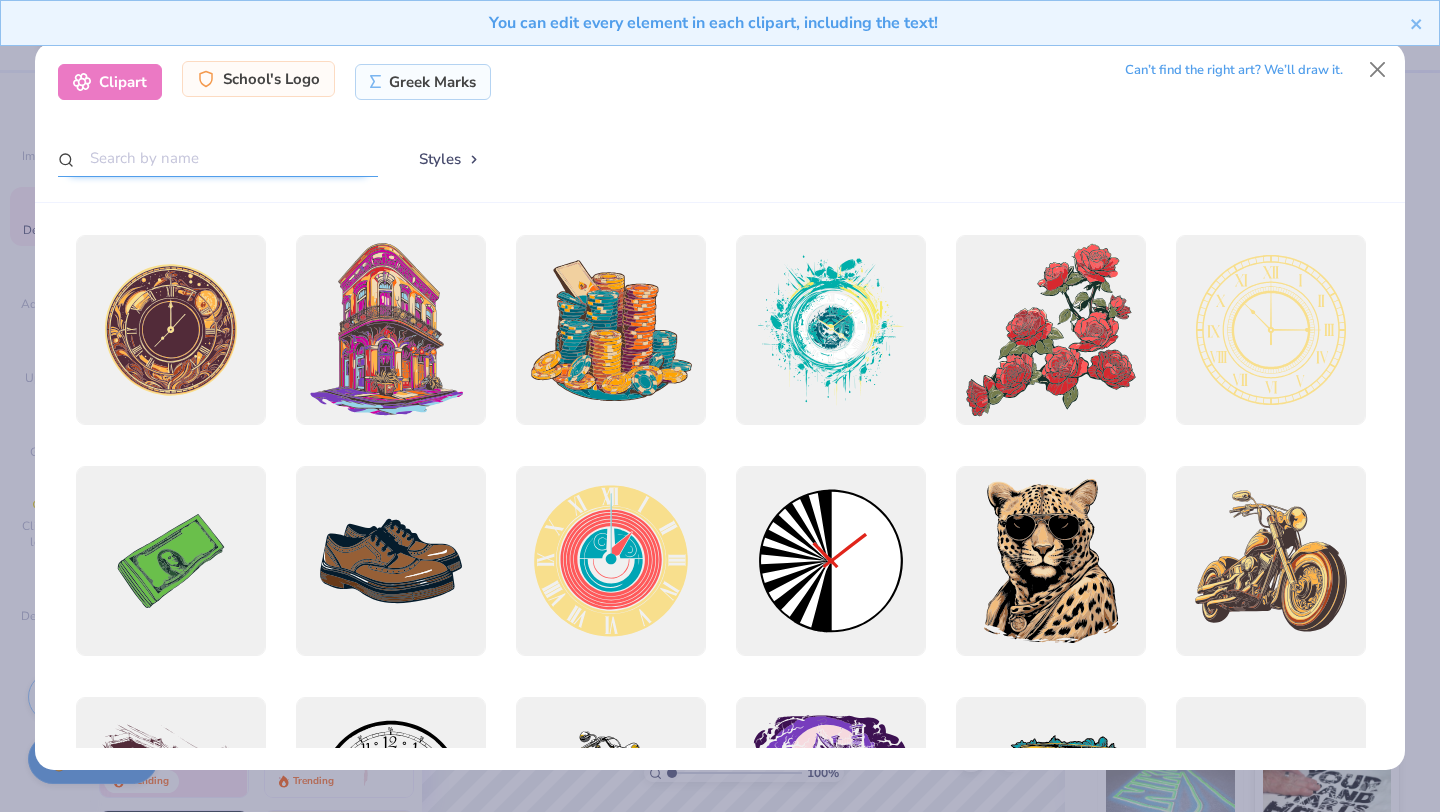 type 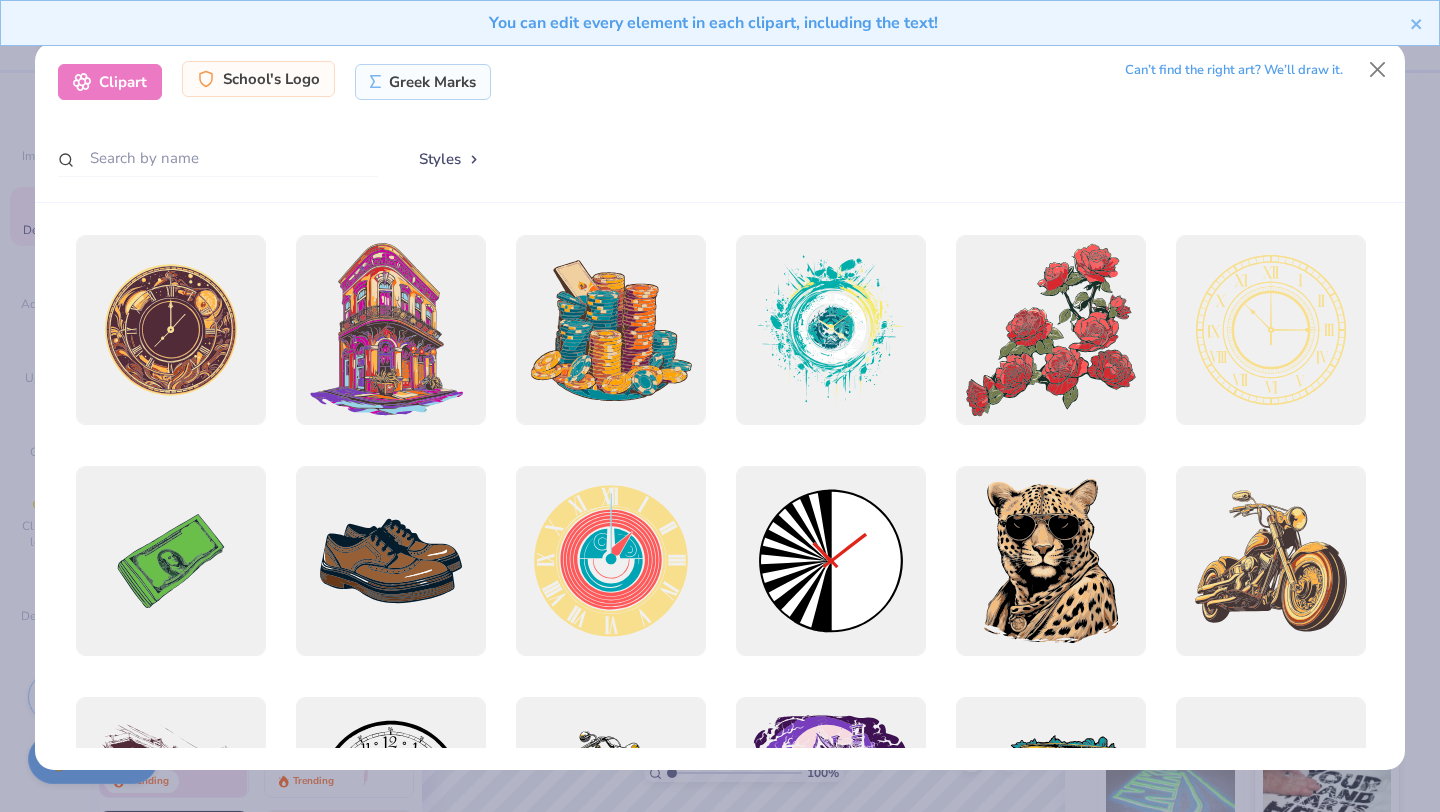 click on "School's Logo" at bounding box center [258, 79] 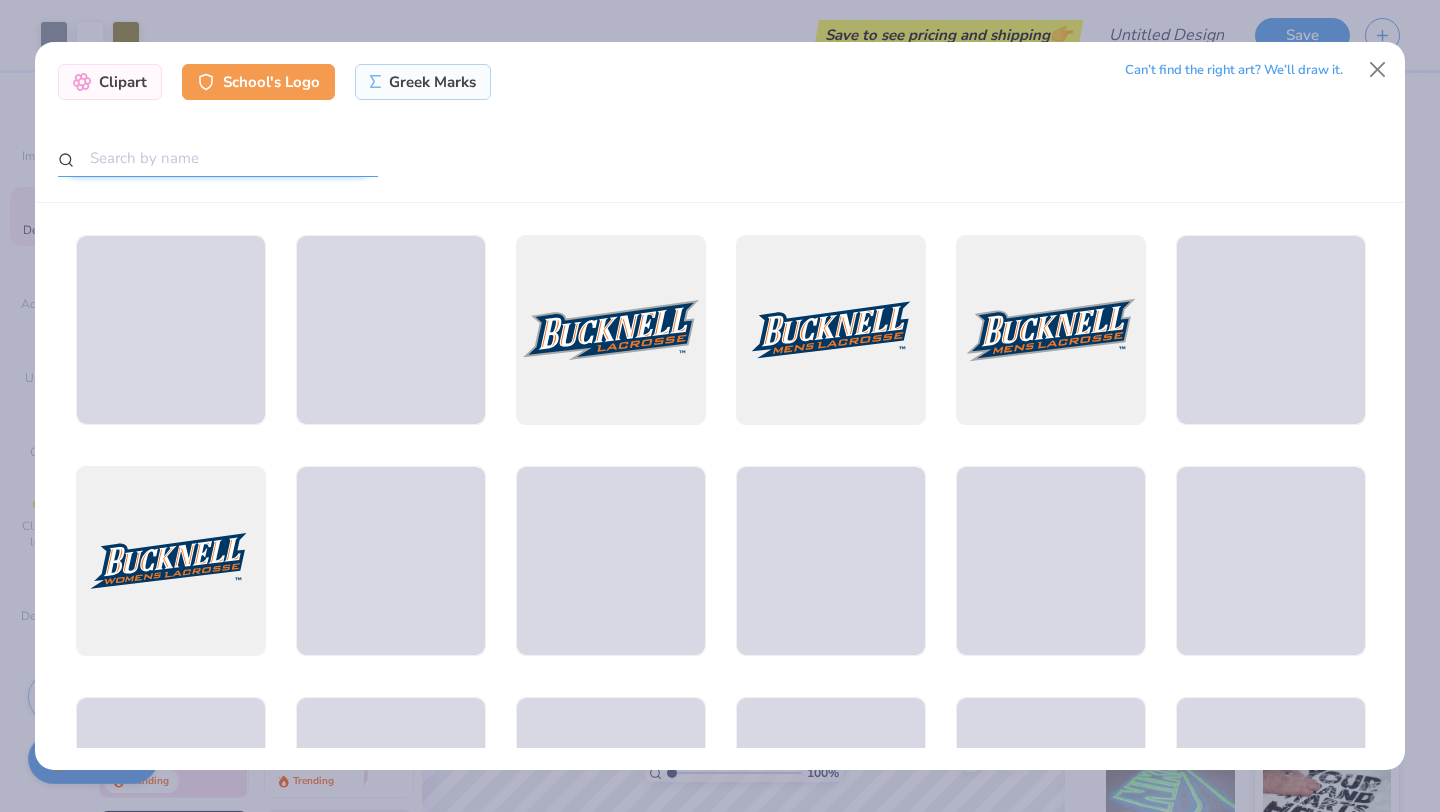 click at bounding box center [218, 158] 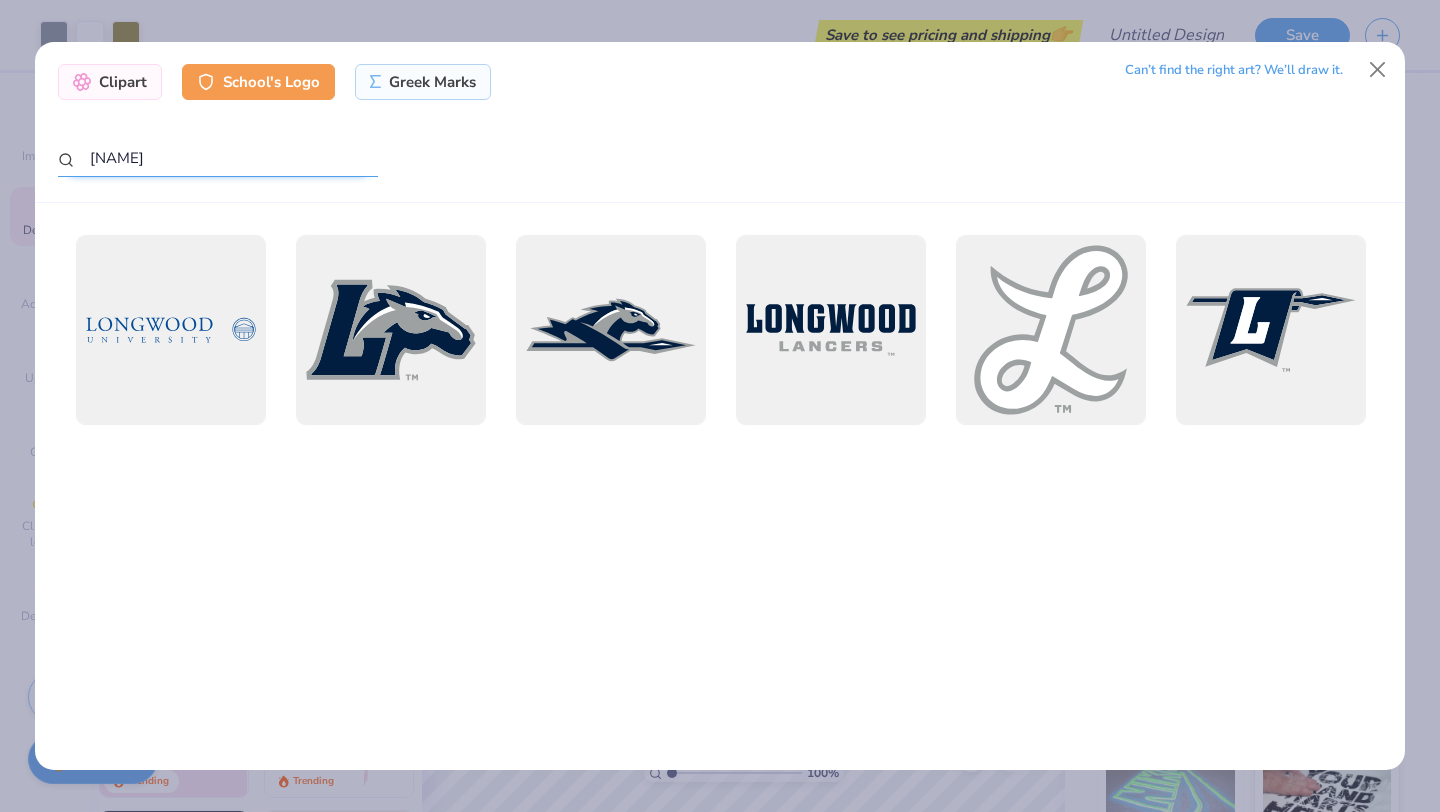 type on "[NAME]" 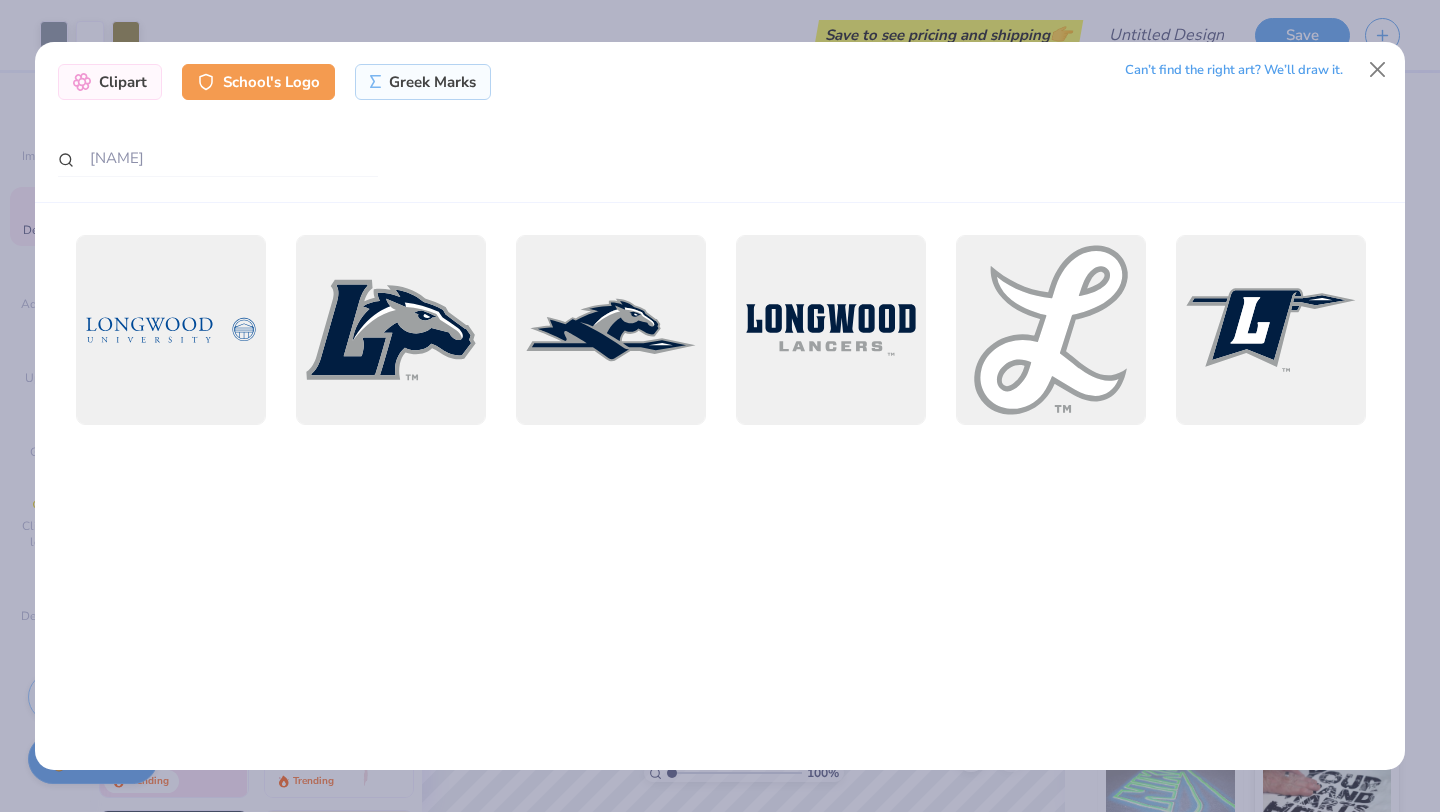 click on "Clipart School's Logo Greek Marks Can’t find the right art? We’ll draw it. [PLACE]" at bounding box center (720, 122) 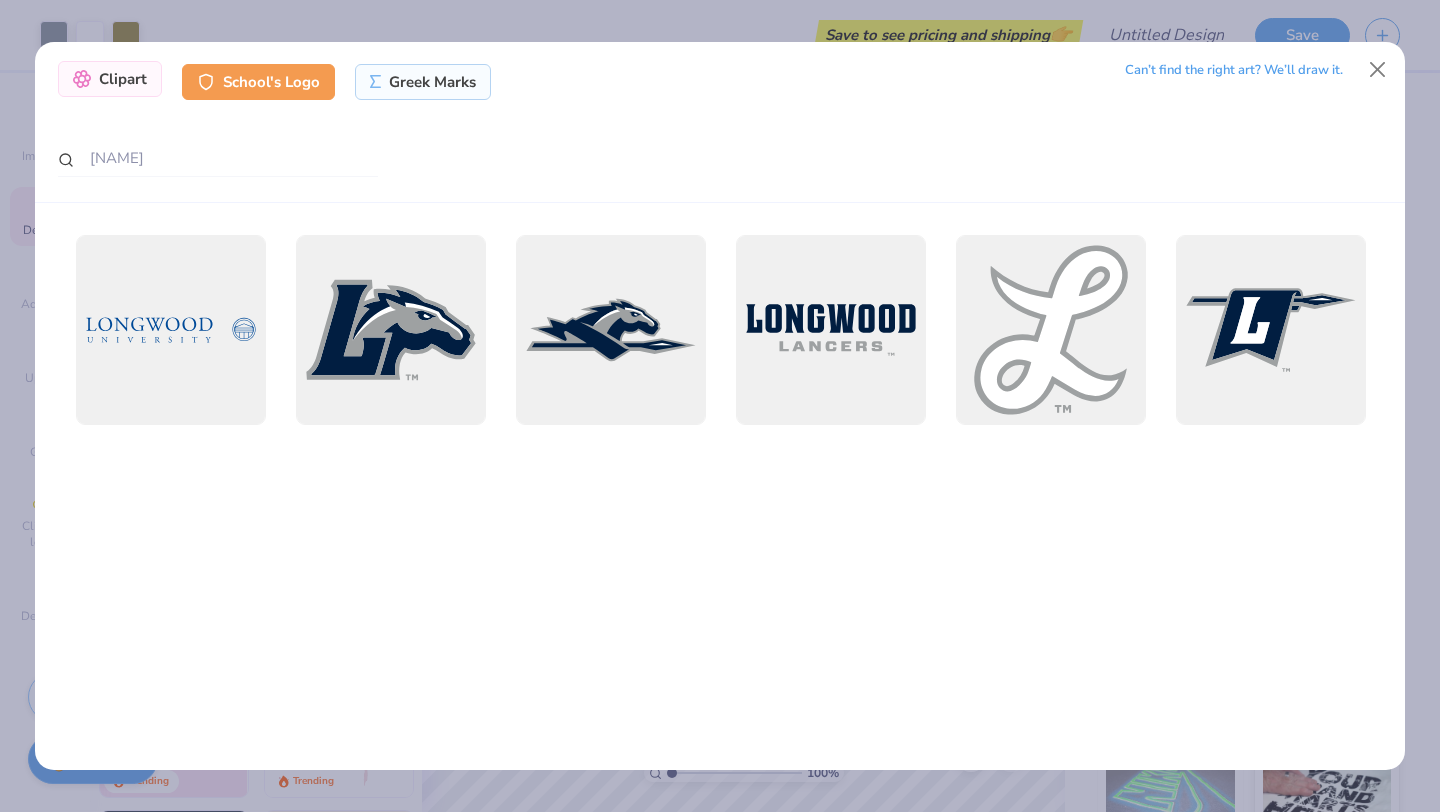 click on "Clipart" at bounding box center (110, 79) 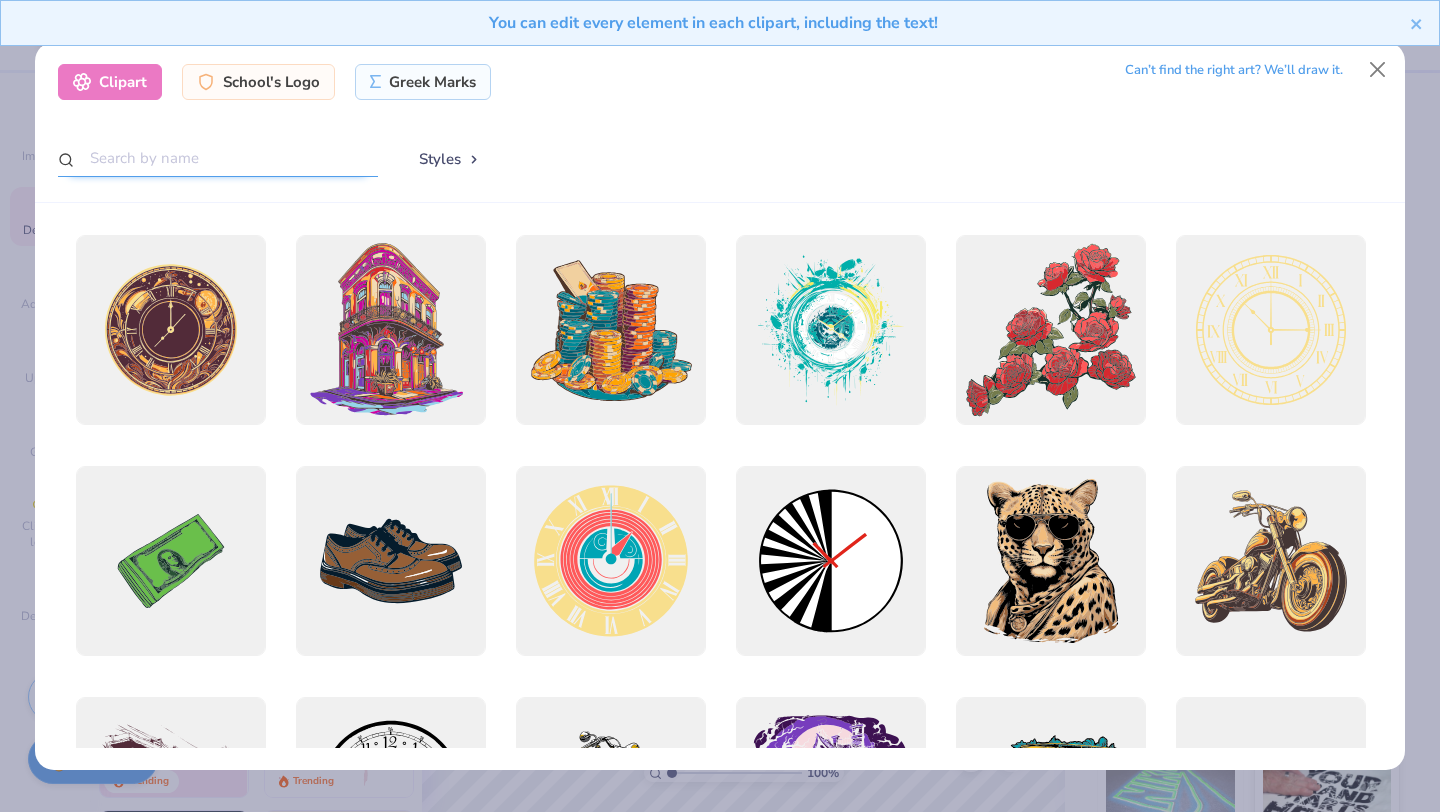 click at bounding box center [218, 158] 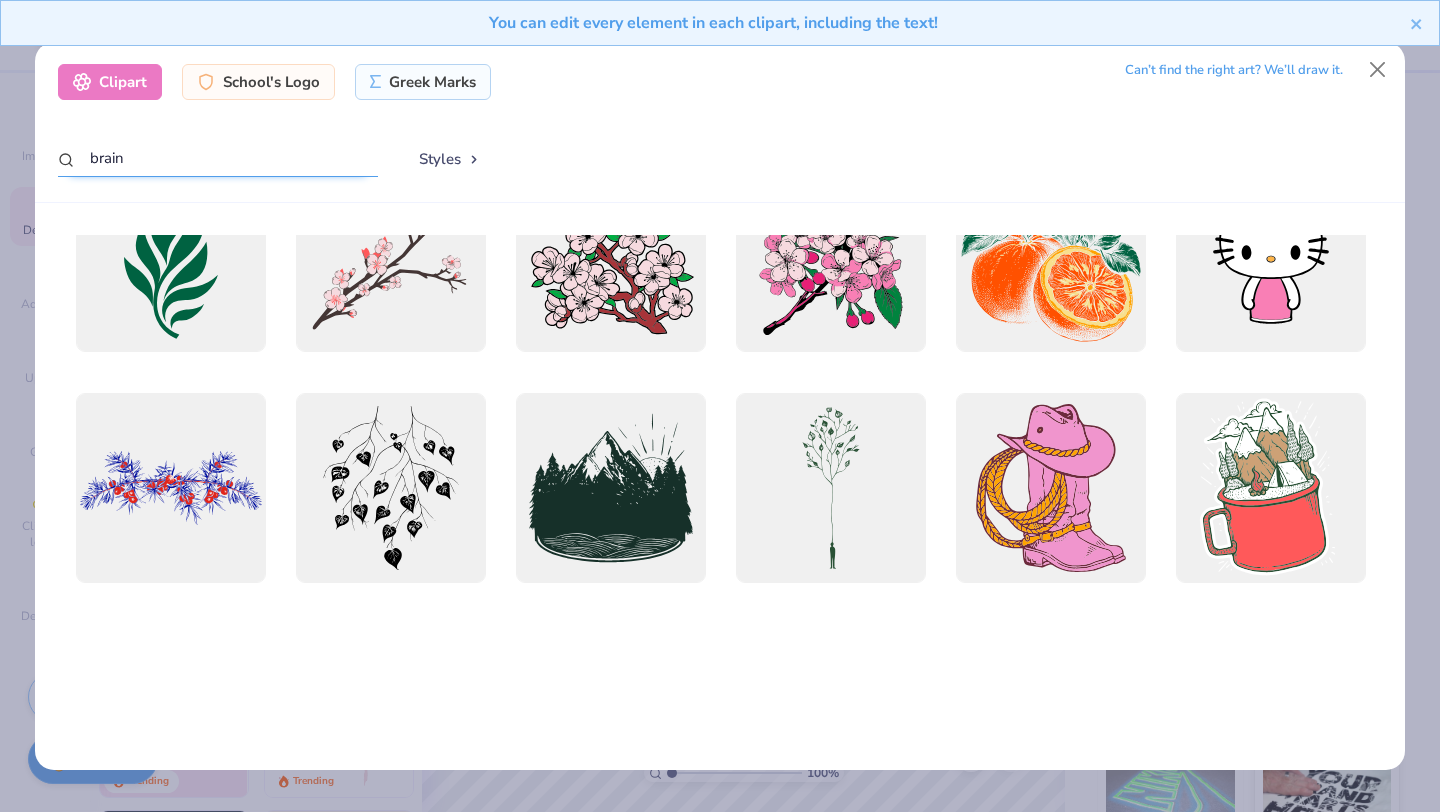 scroll, scrollTop: 0, scrollLeft: 0, axis: both 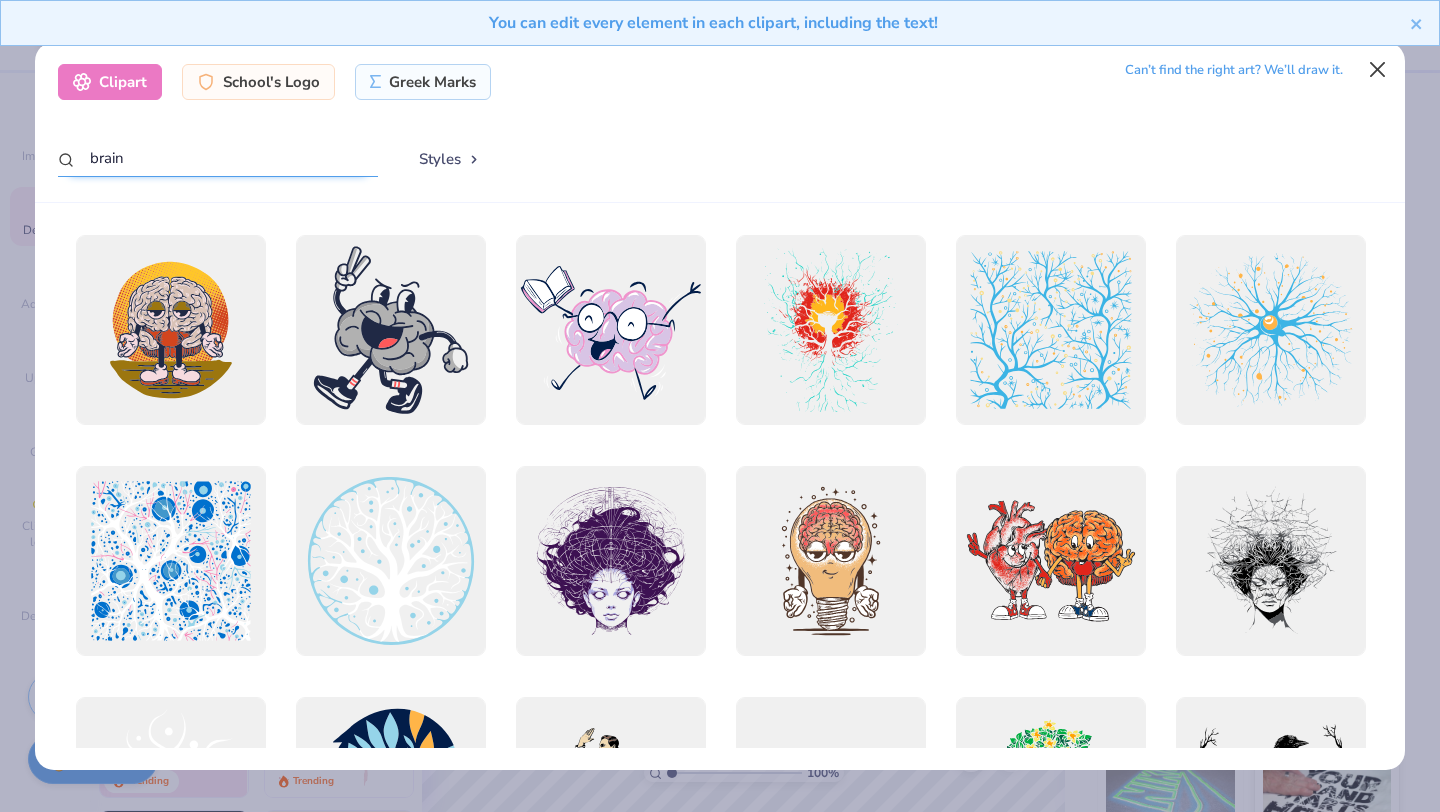 type on "brain" 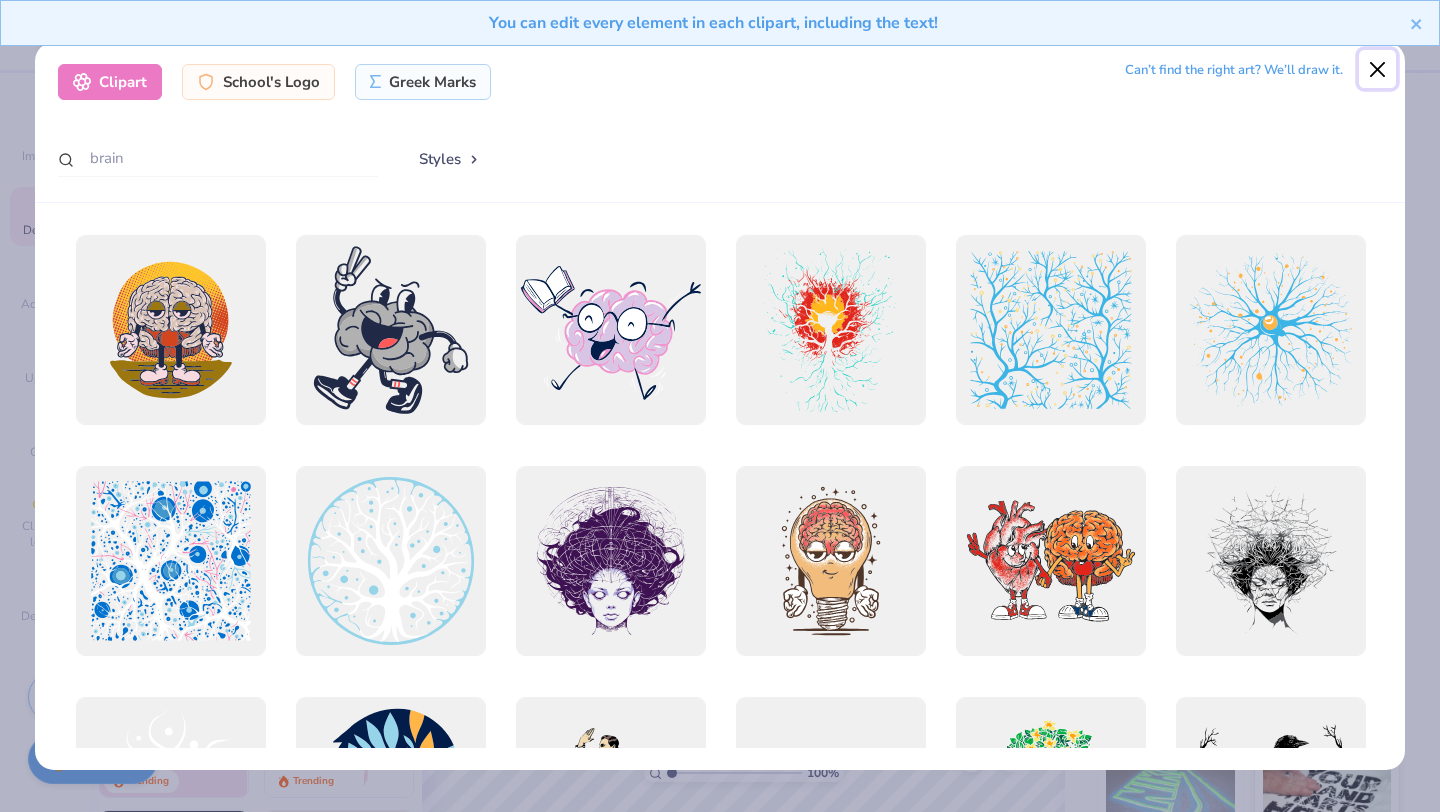 click at bounding box center (1378, 69) 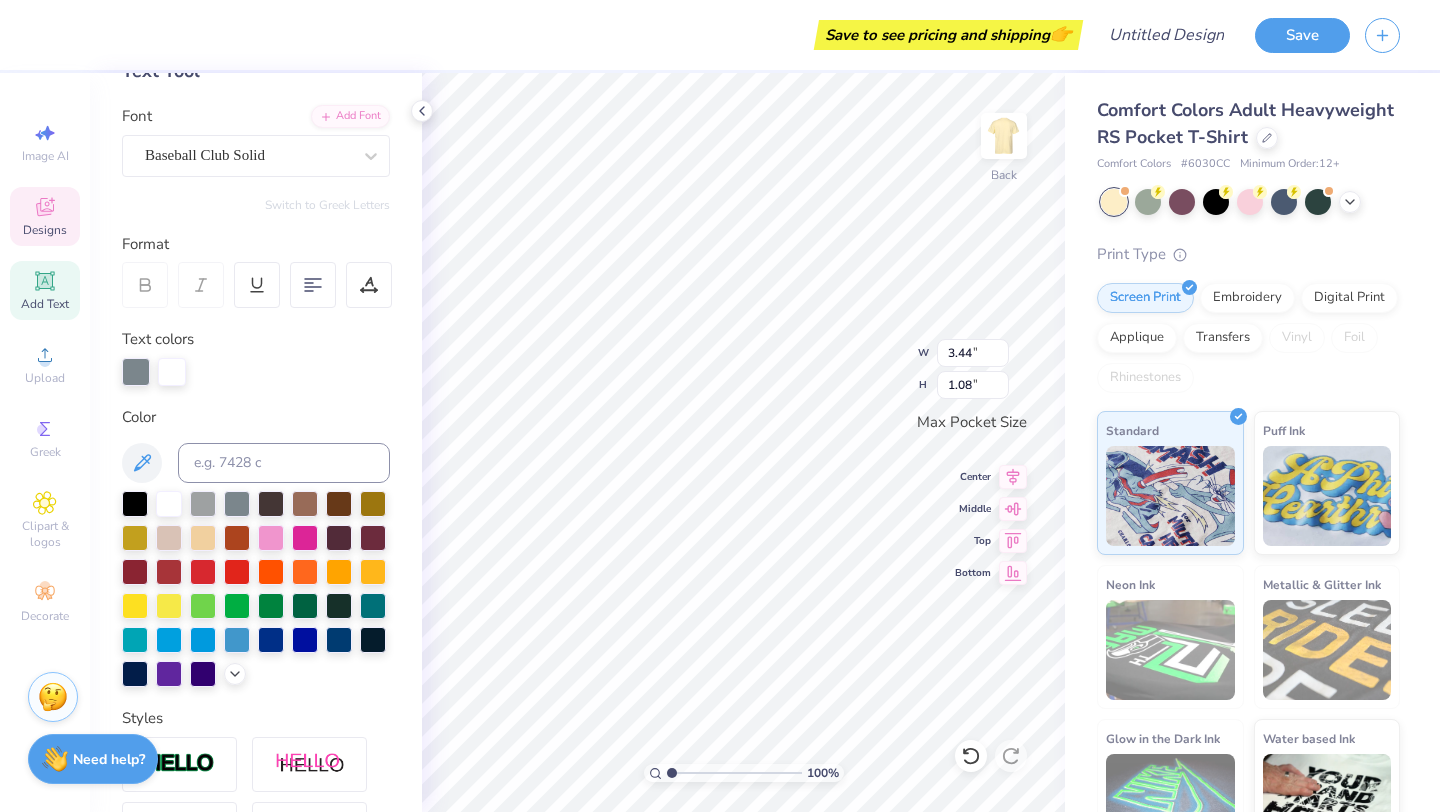 scroll, scrollTop: 91, scrollLeft: 0, axis: vertical 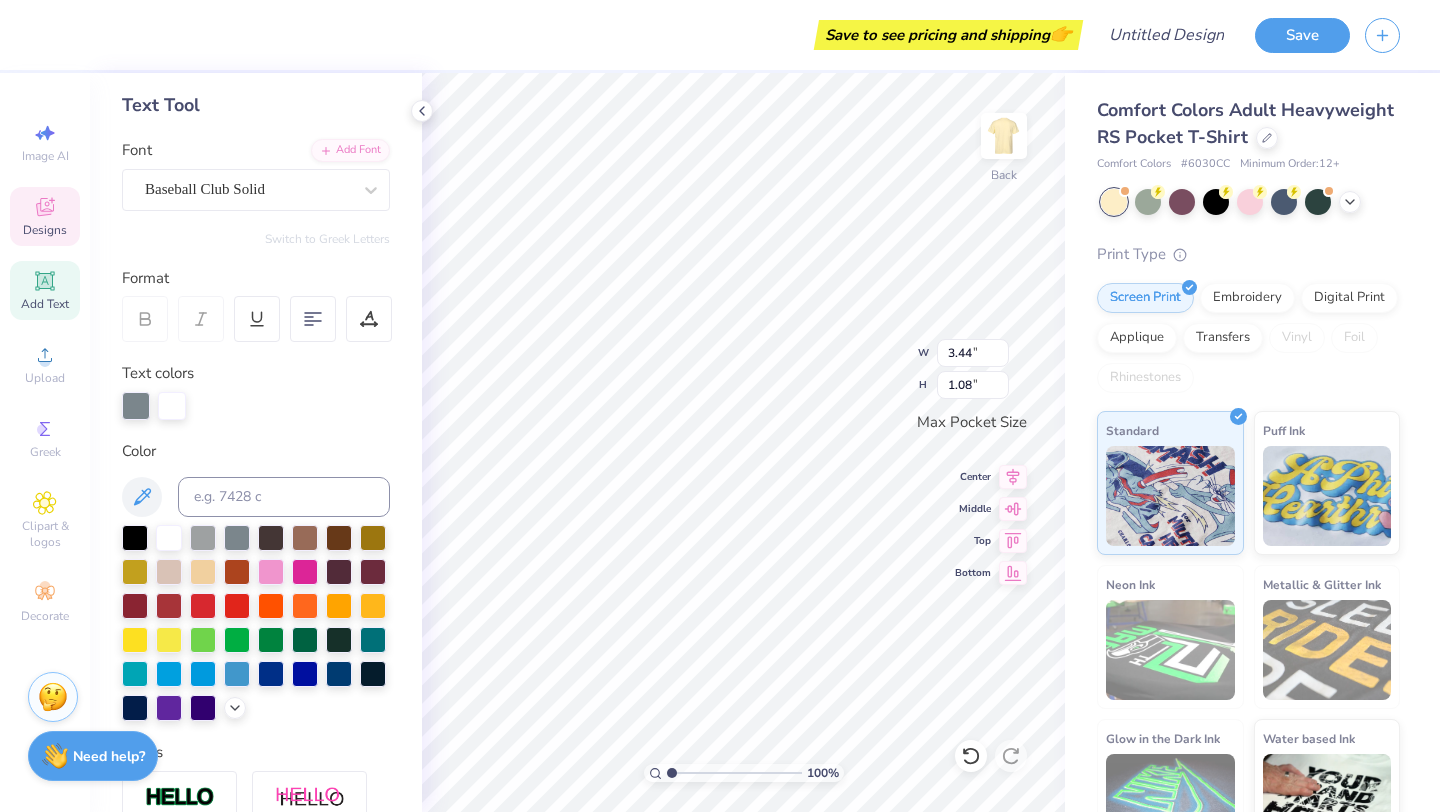 click on "Need help?" at bounding box center (109, 756) 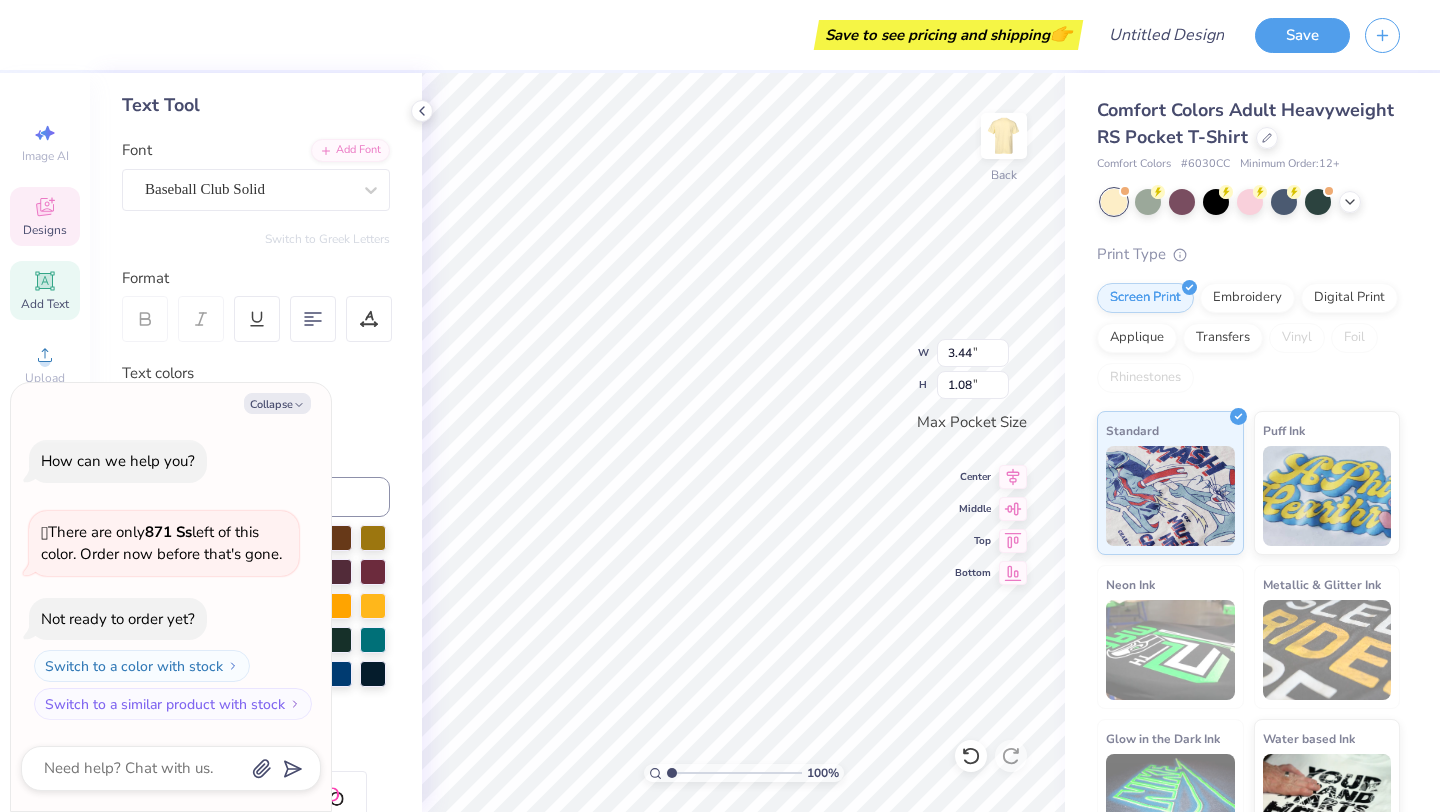click at bounding box center [171, 768] 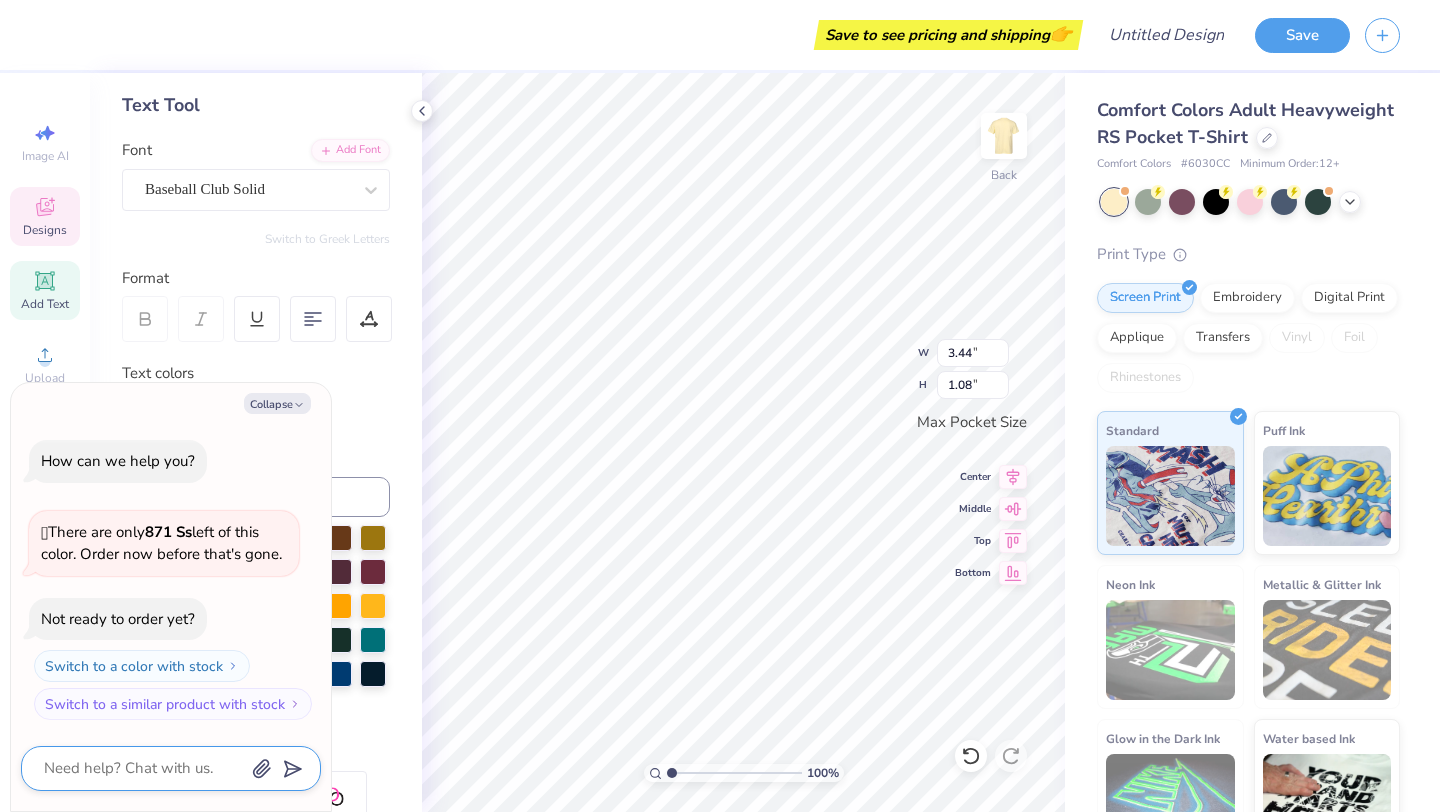 click at bounding box center (143, 768) 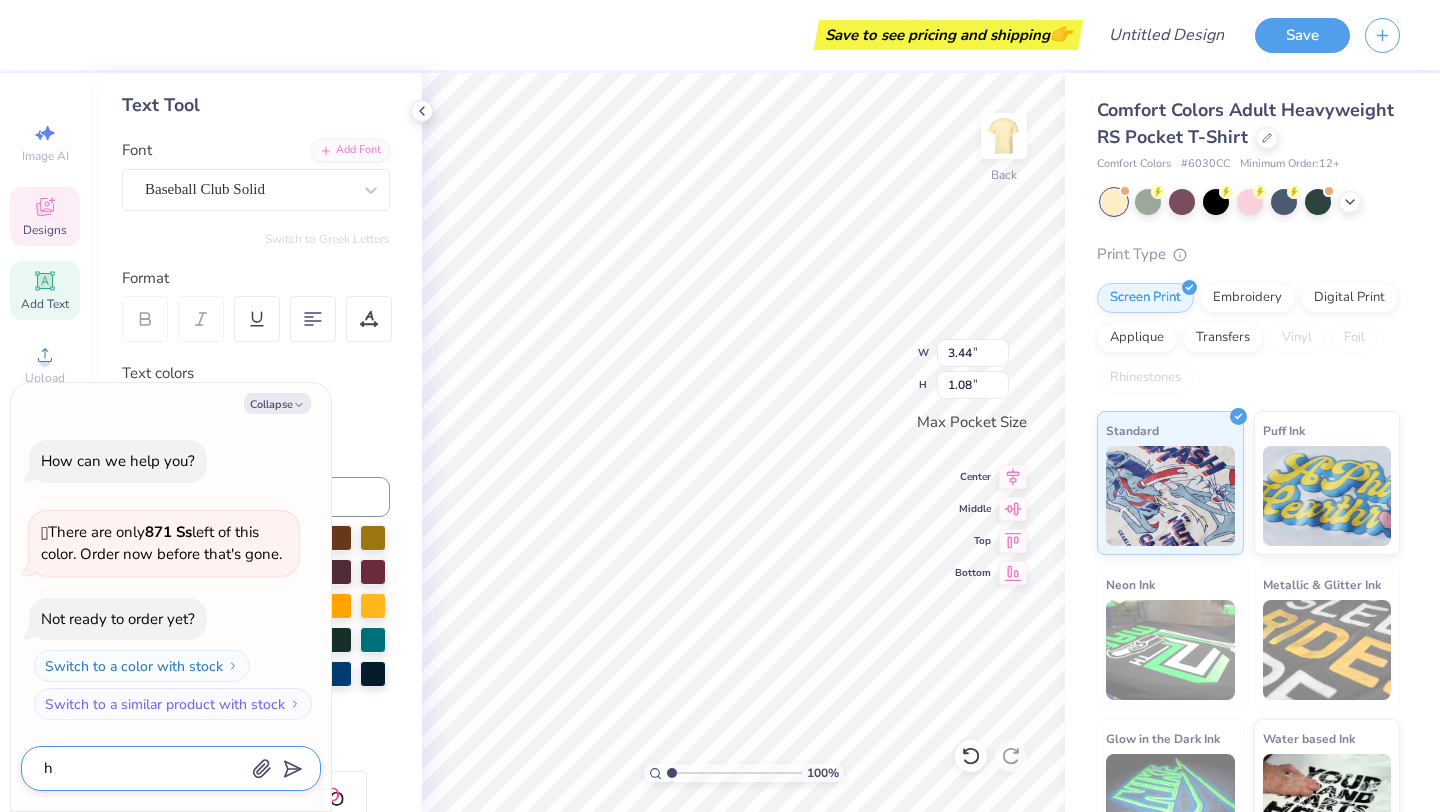 type on "x" 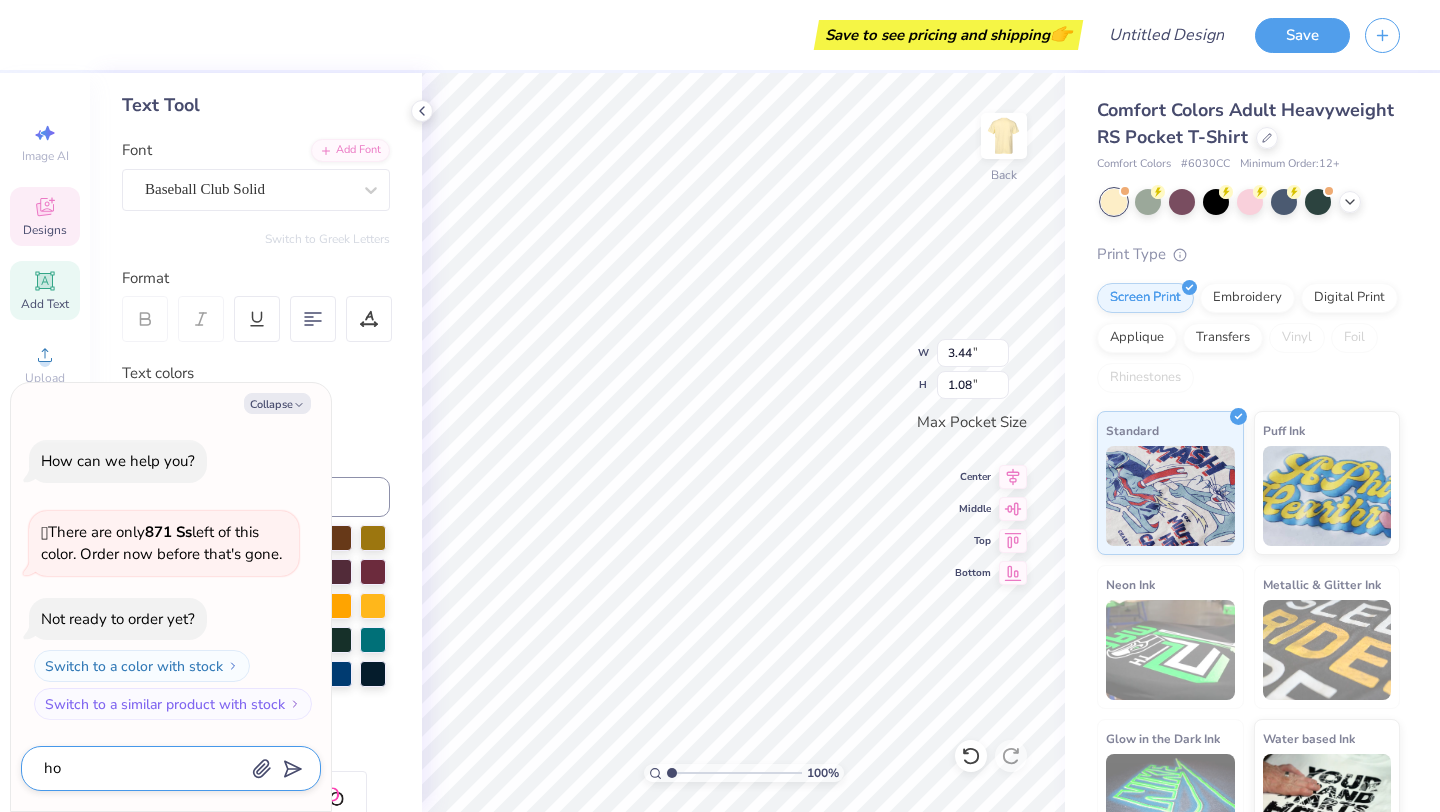 type on "x" 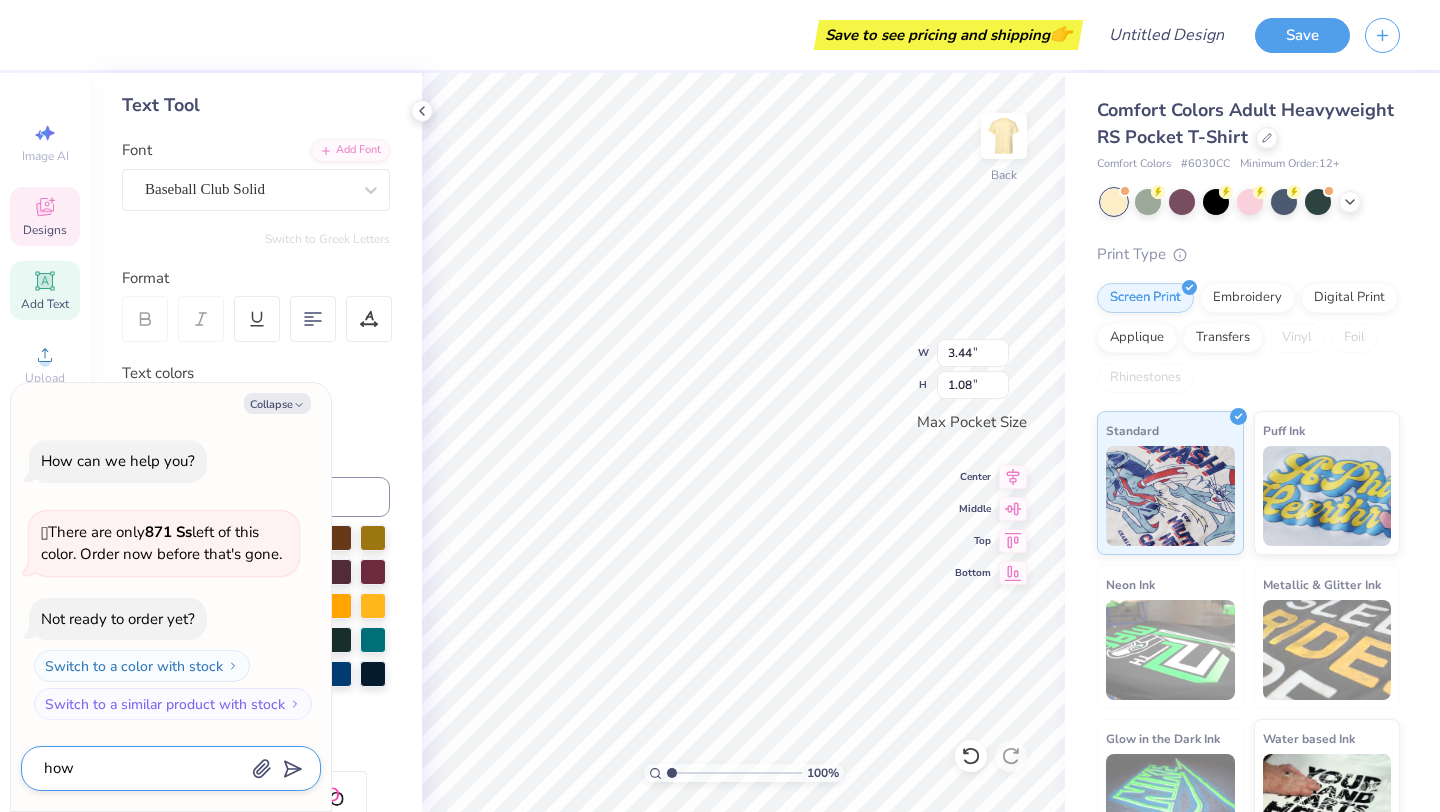 type on "x" 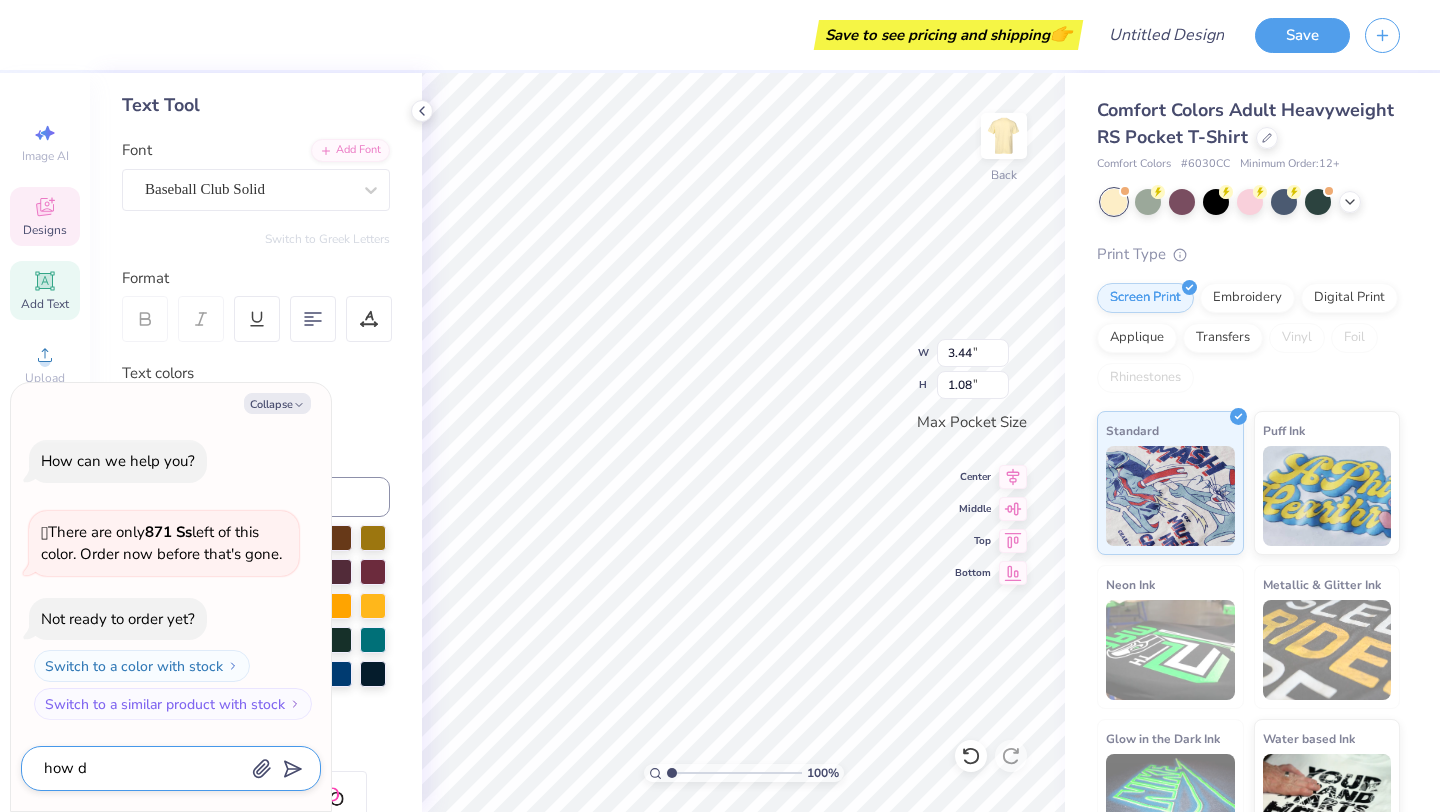 type on "x" 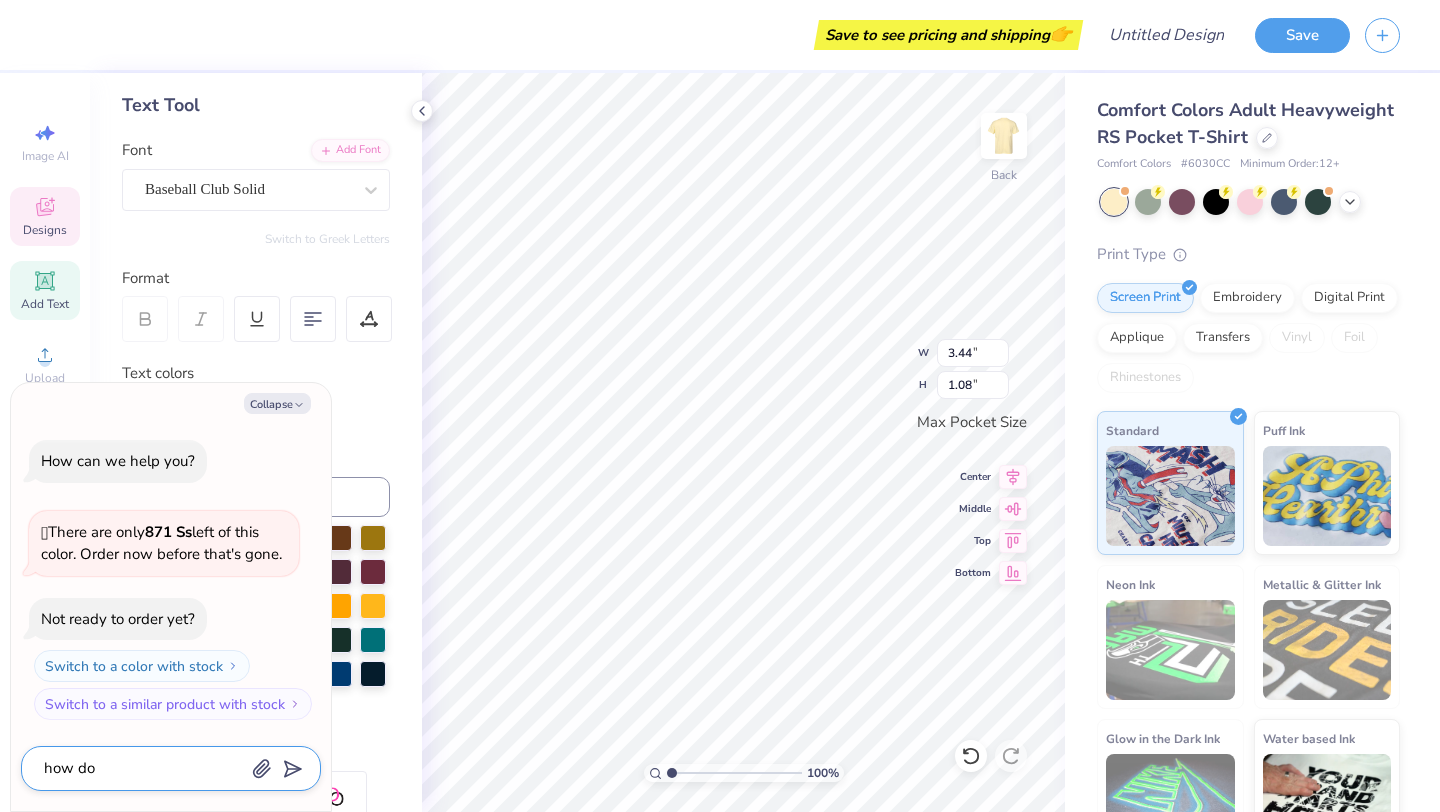 type on "x" 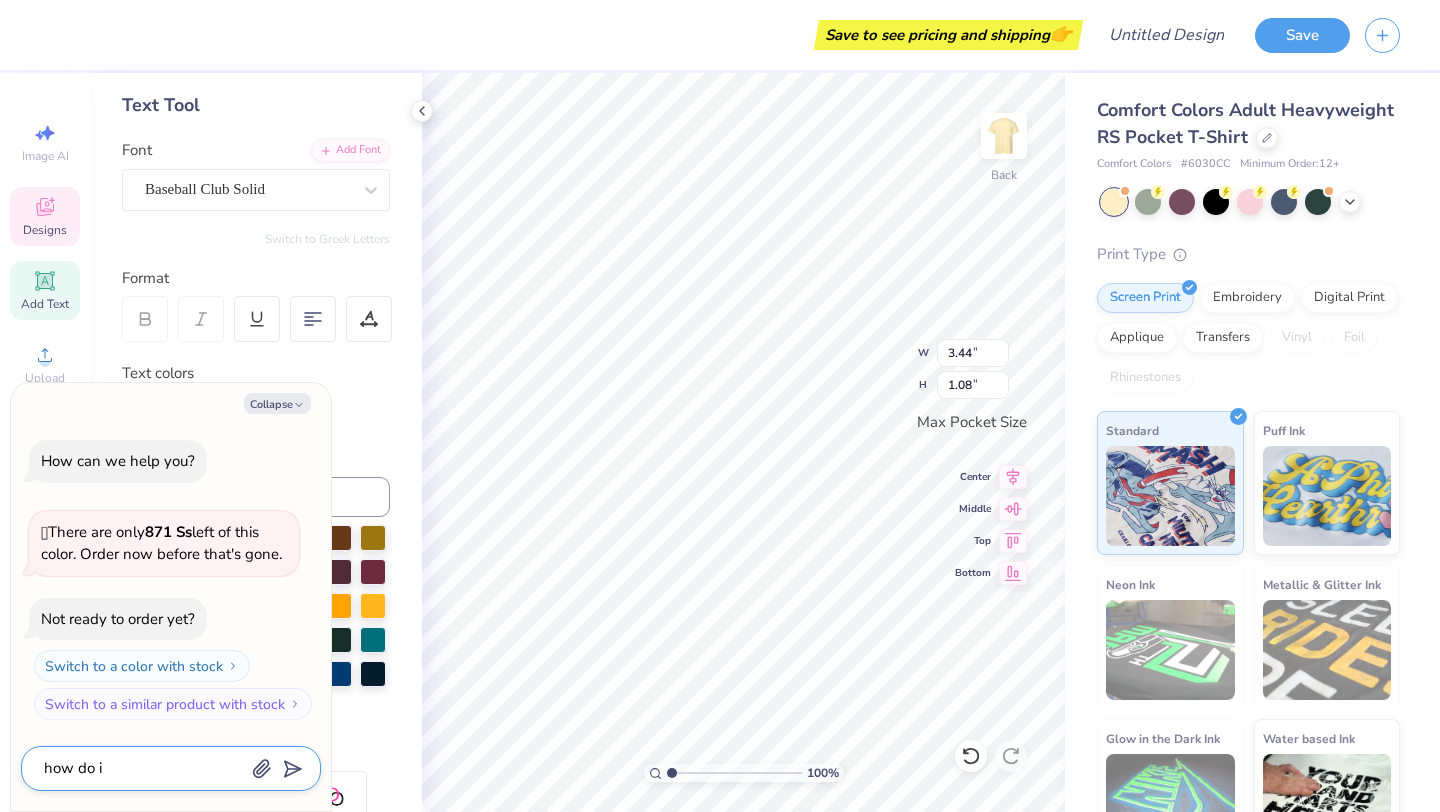 type on "x" 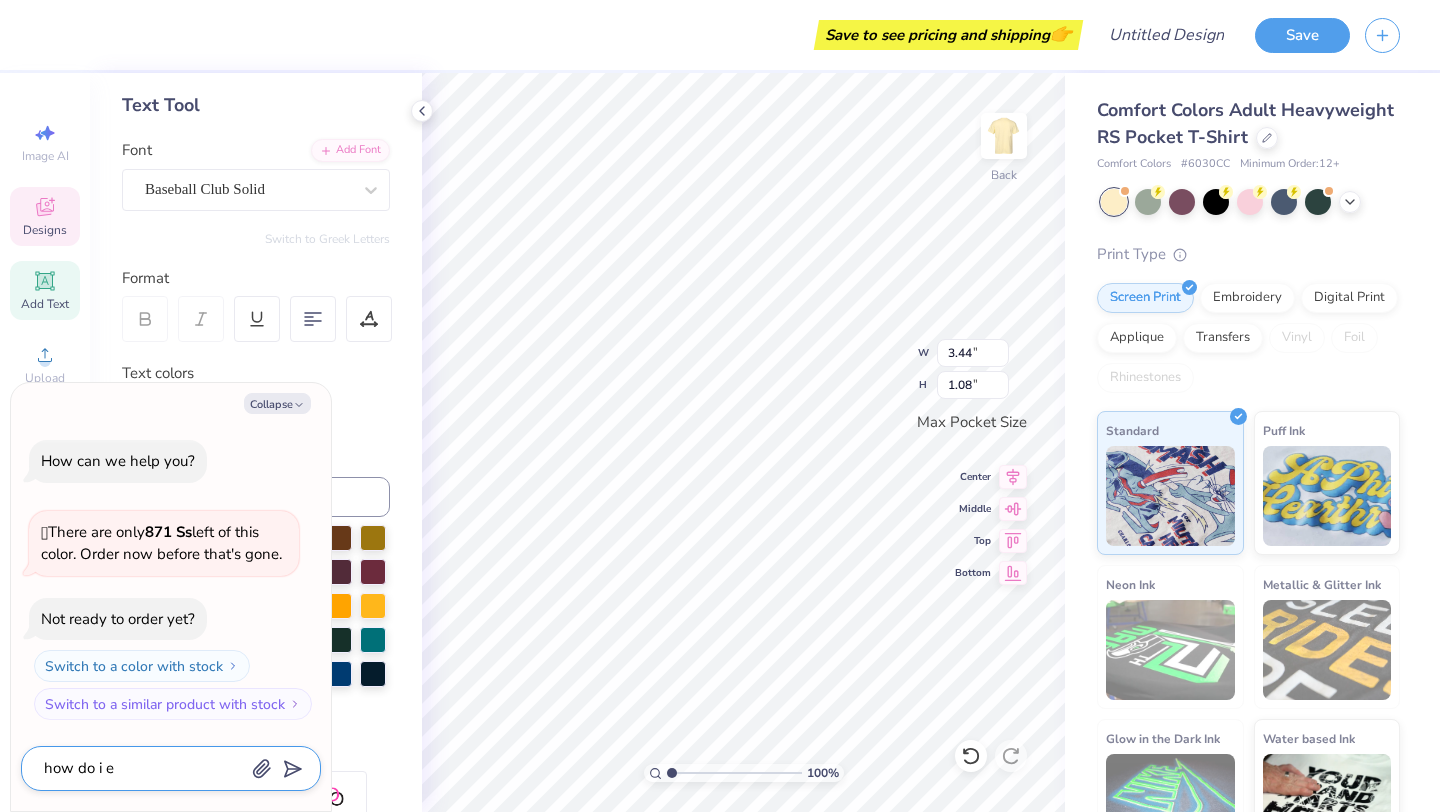 type on "x" 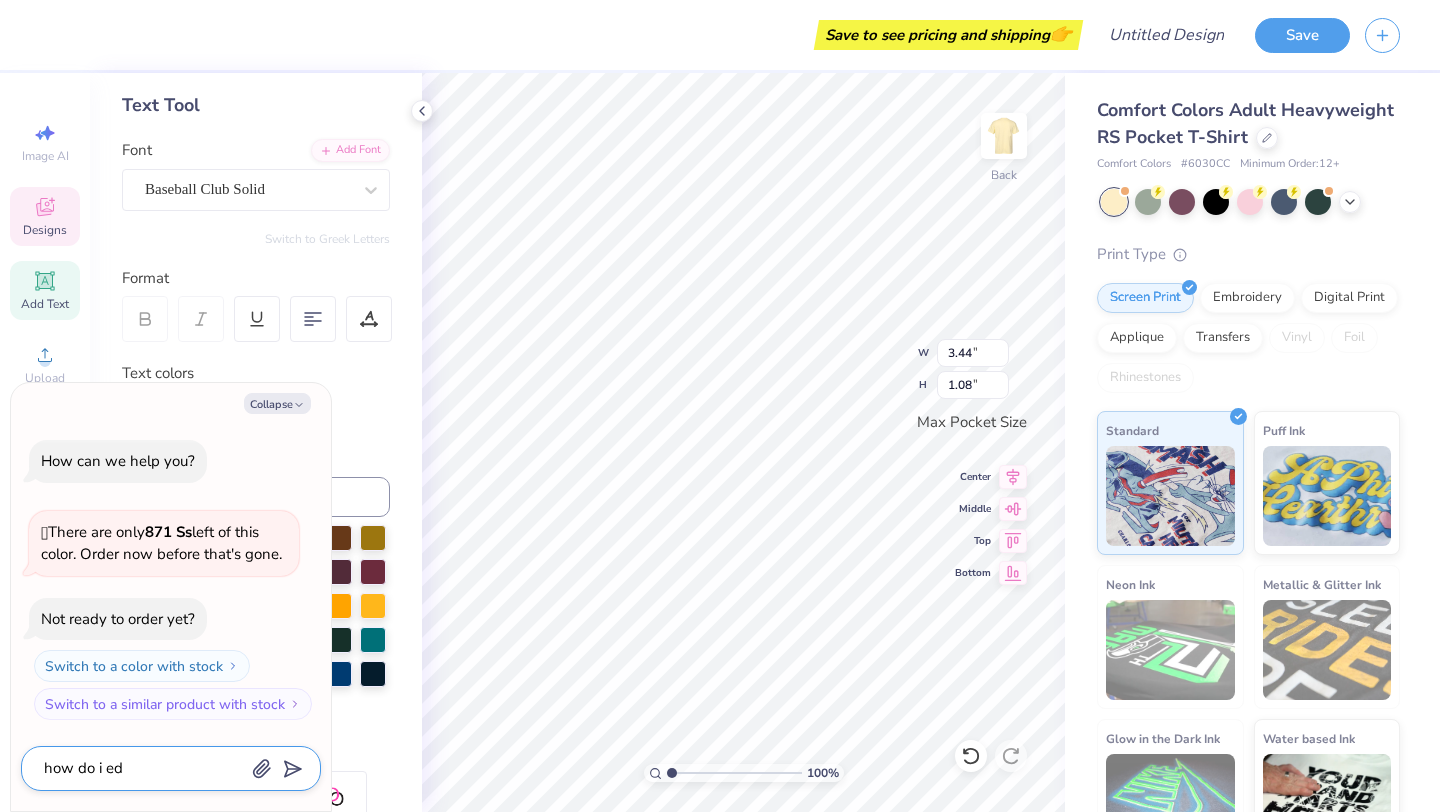 type on "x" 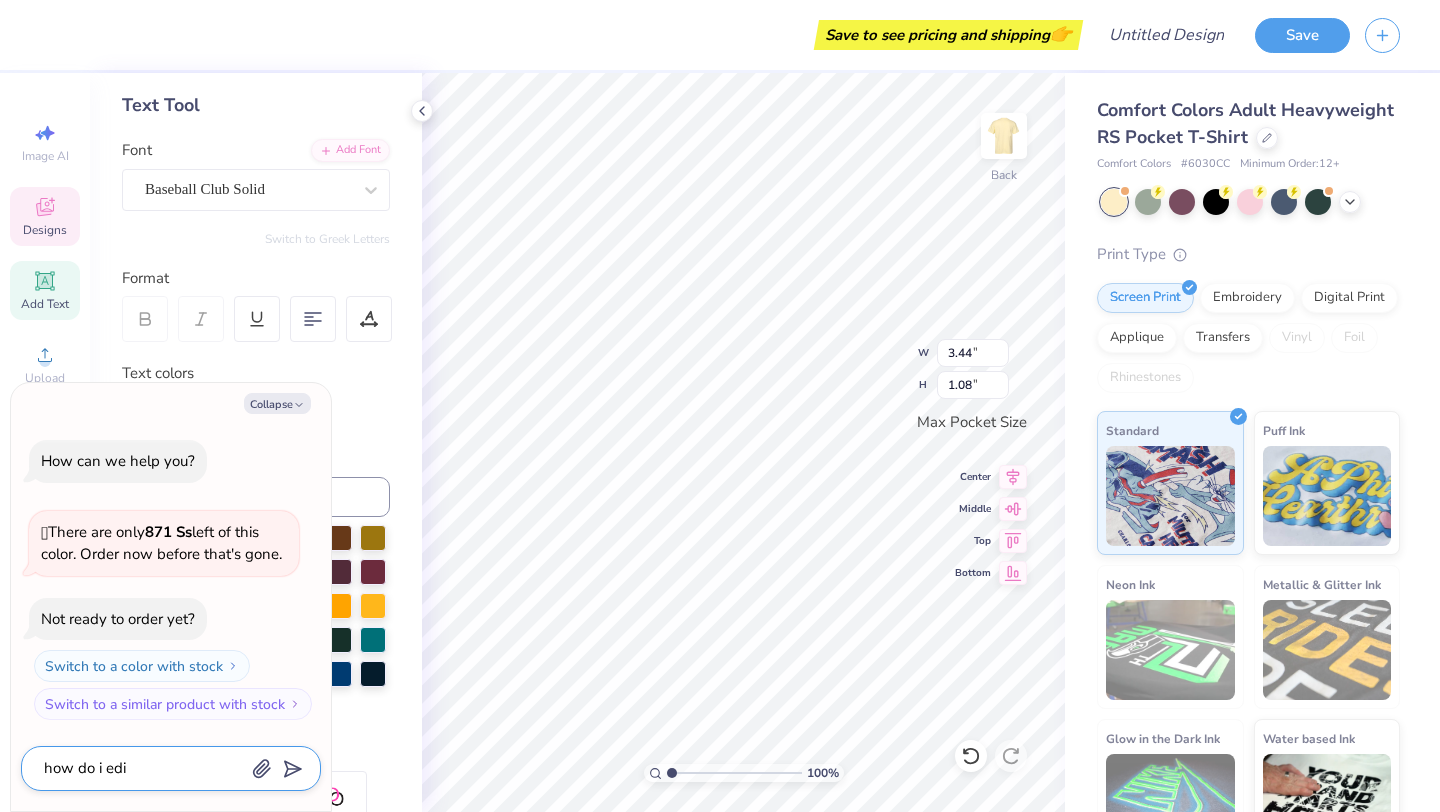 type on "x" 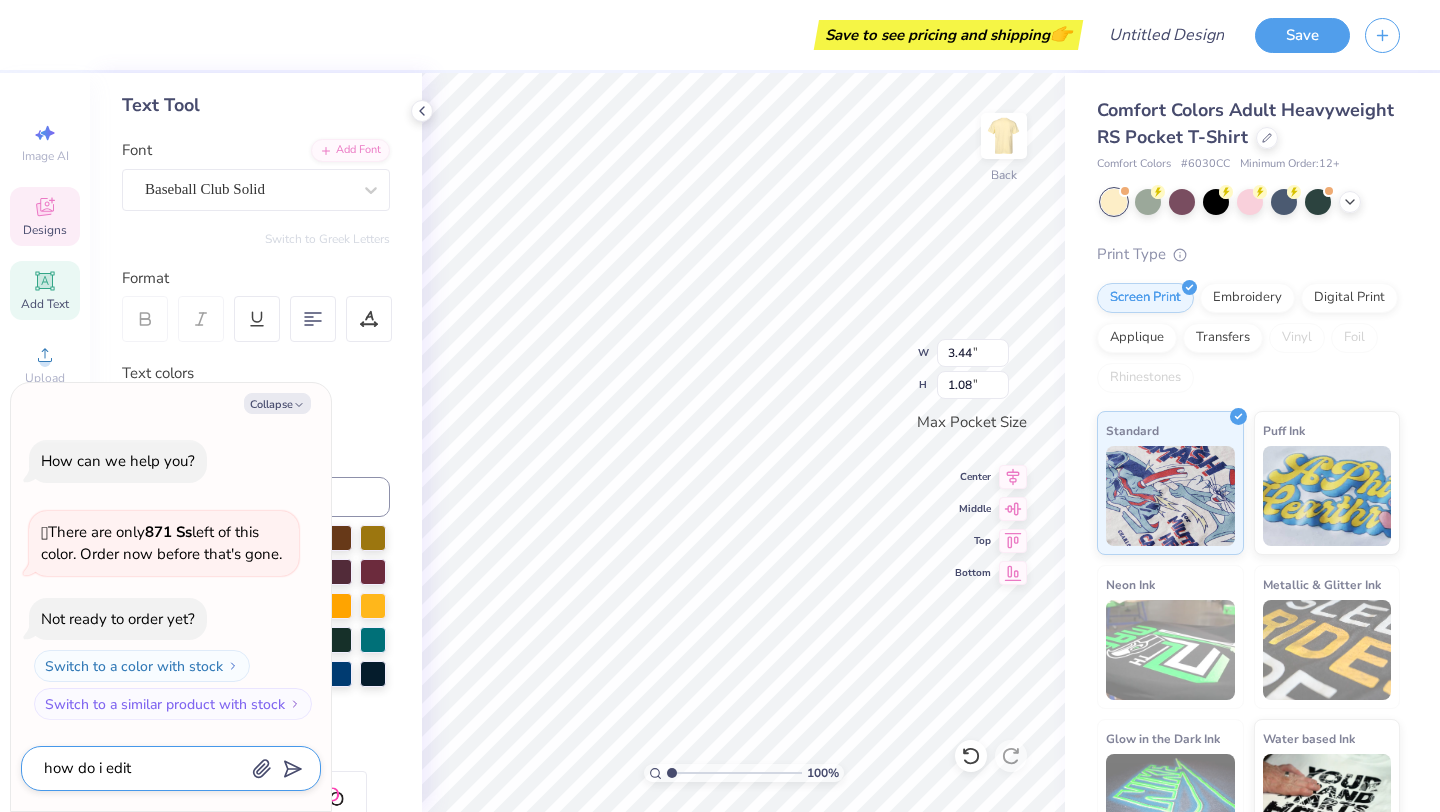 type on "x" 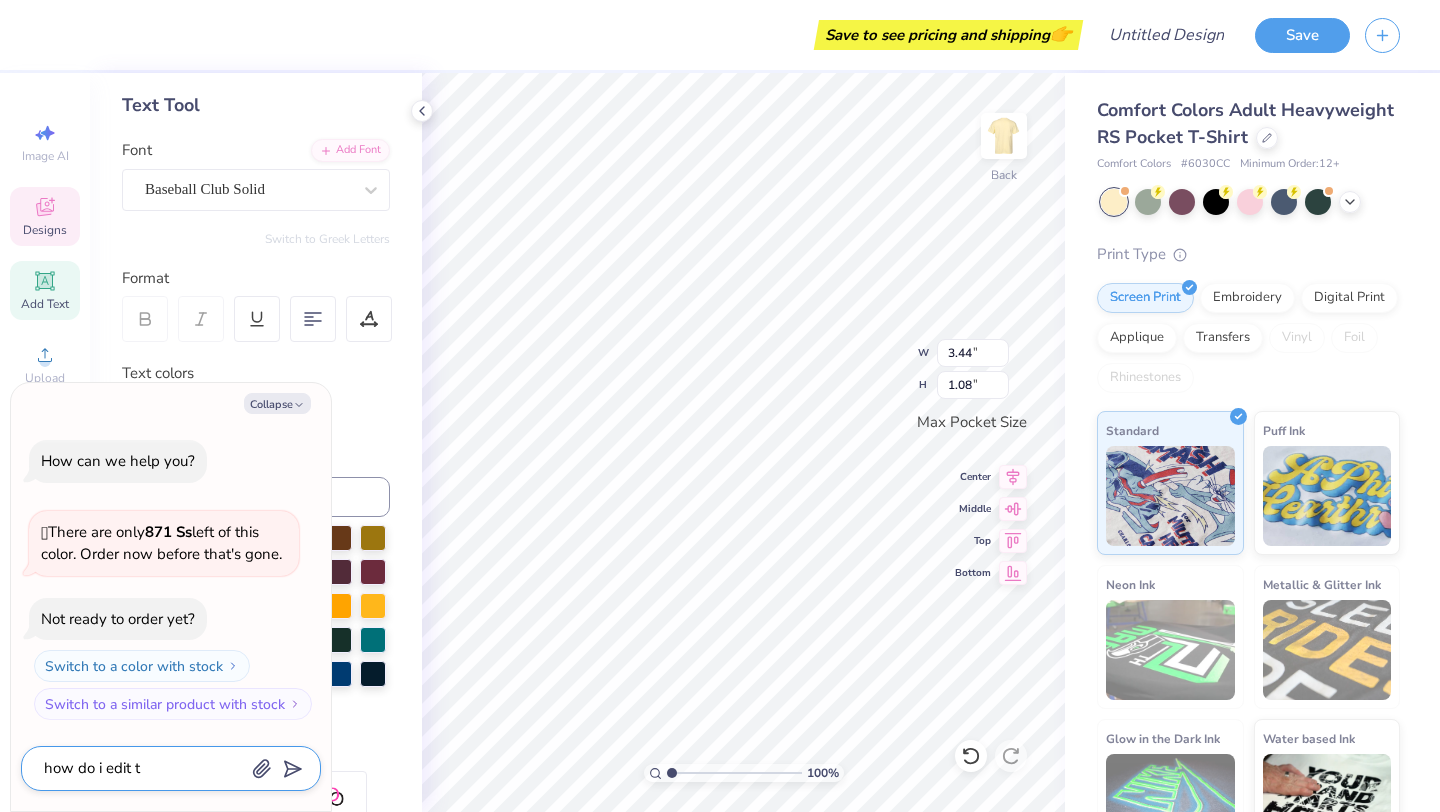 type on "x" 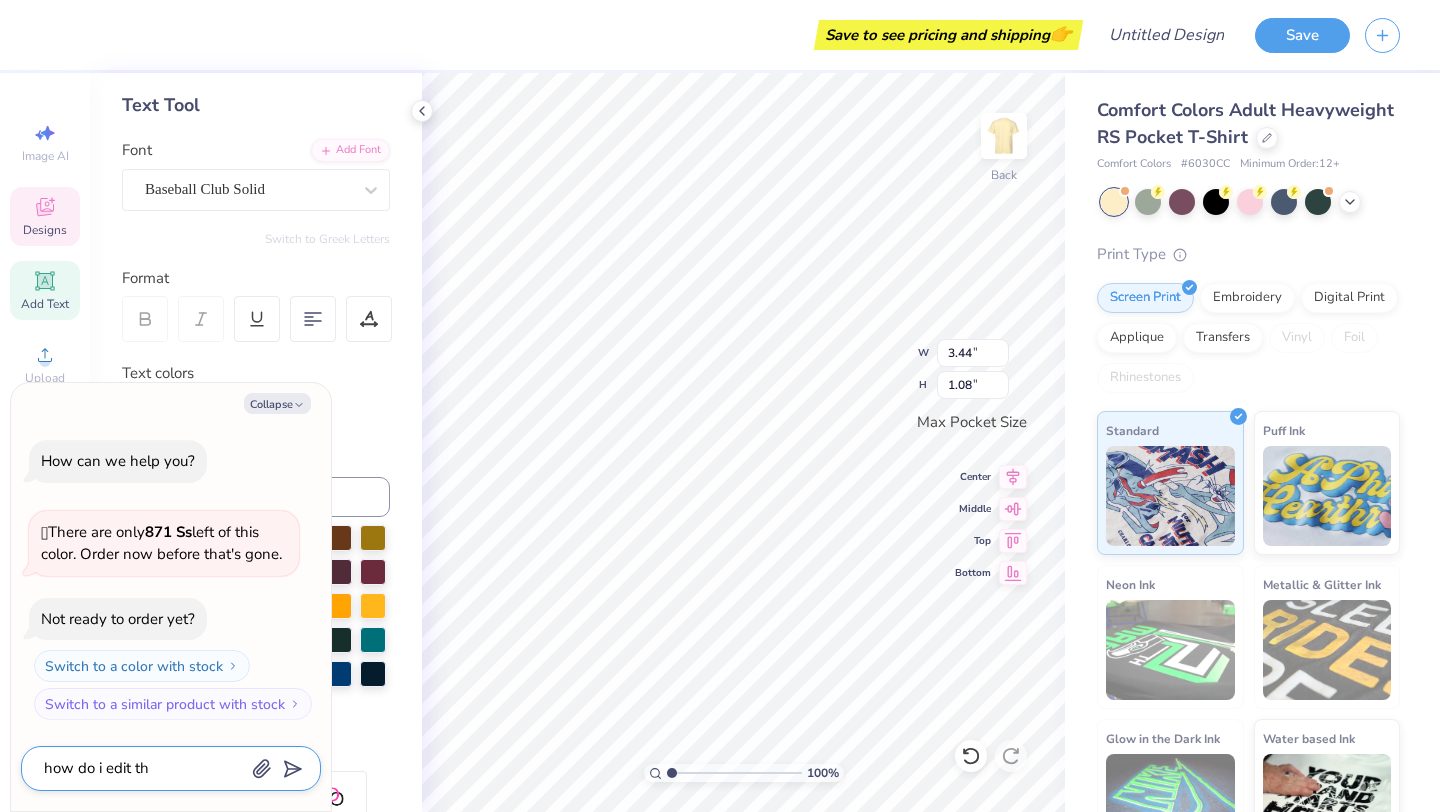 type on "x" 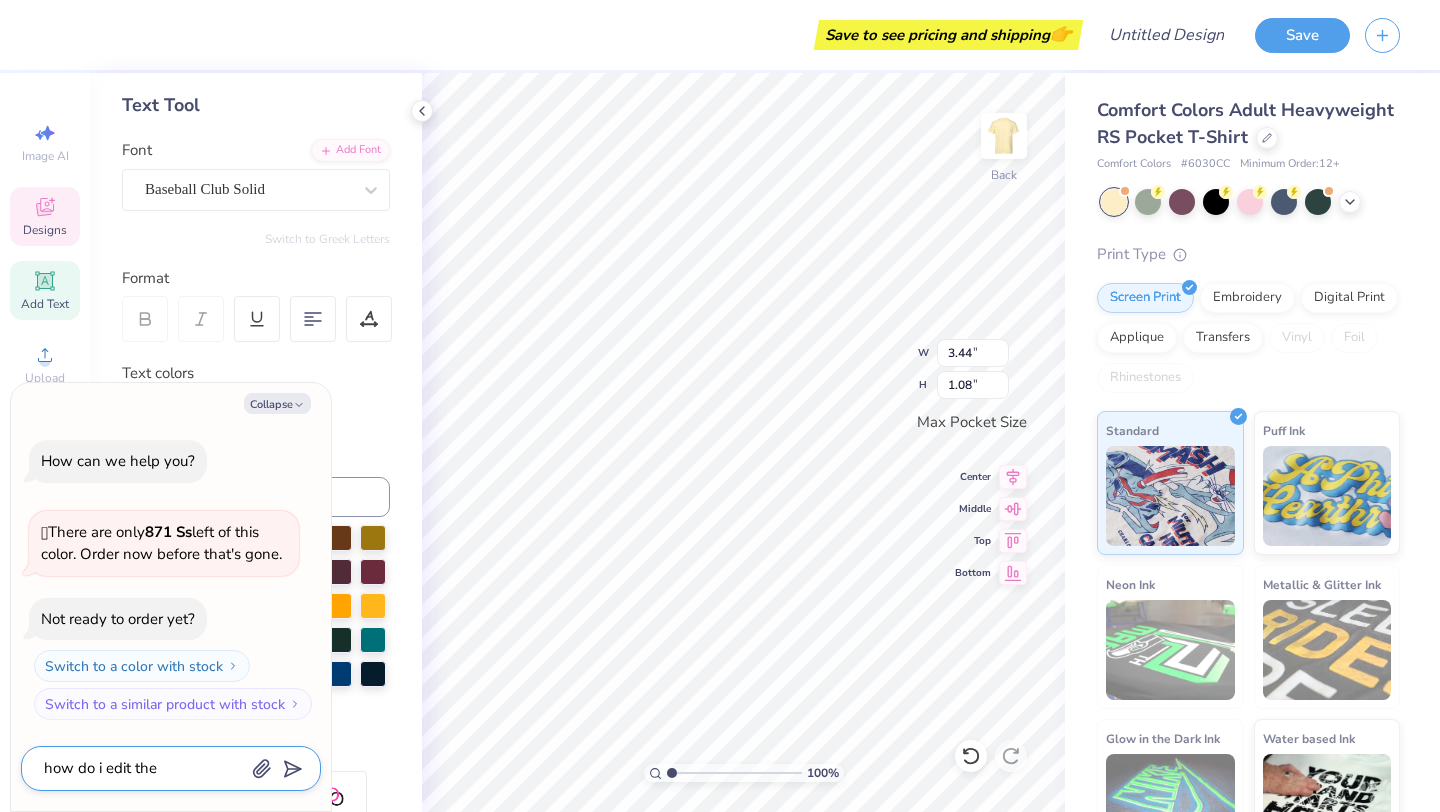 type on "x" 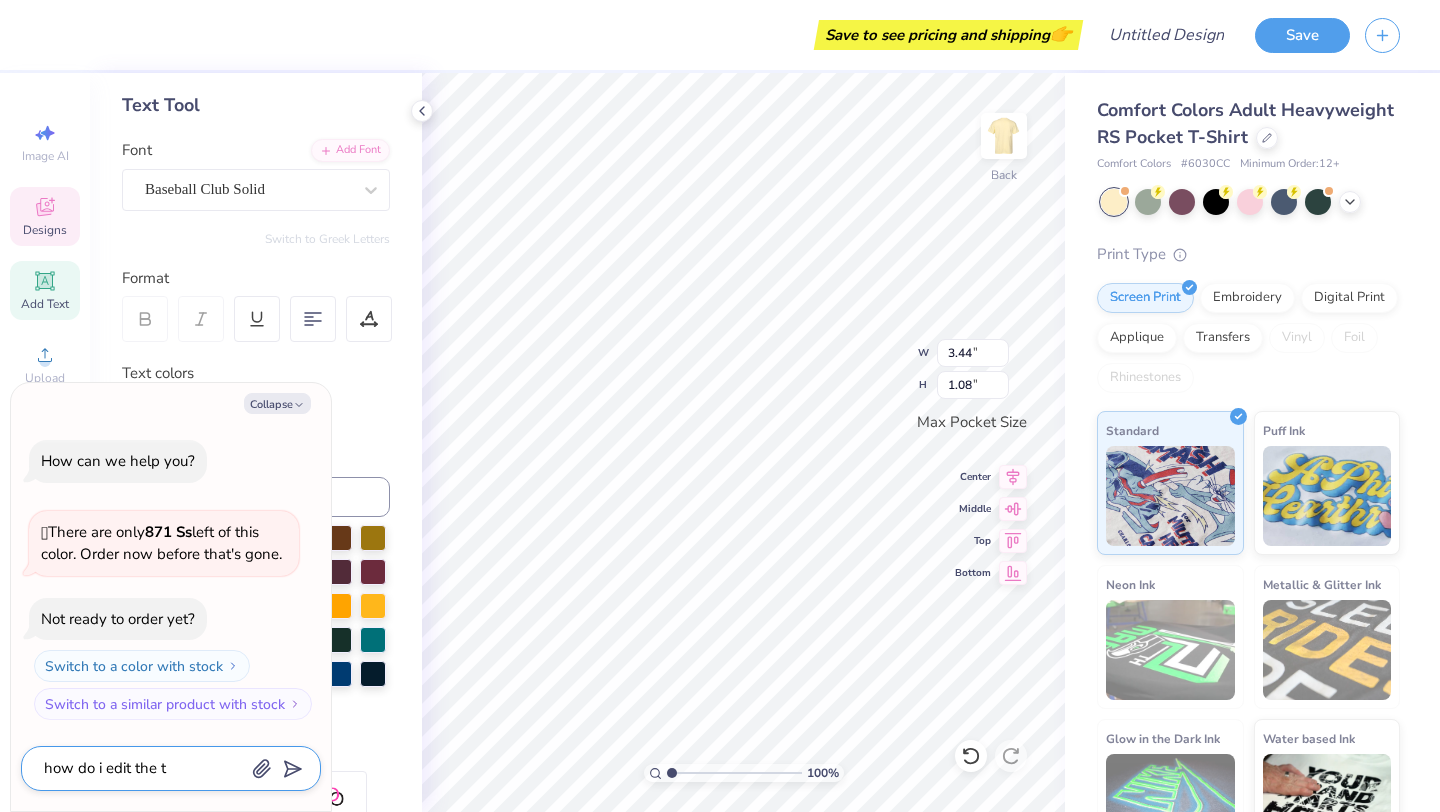 type on "x" 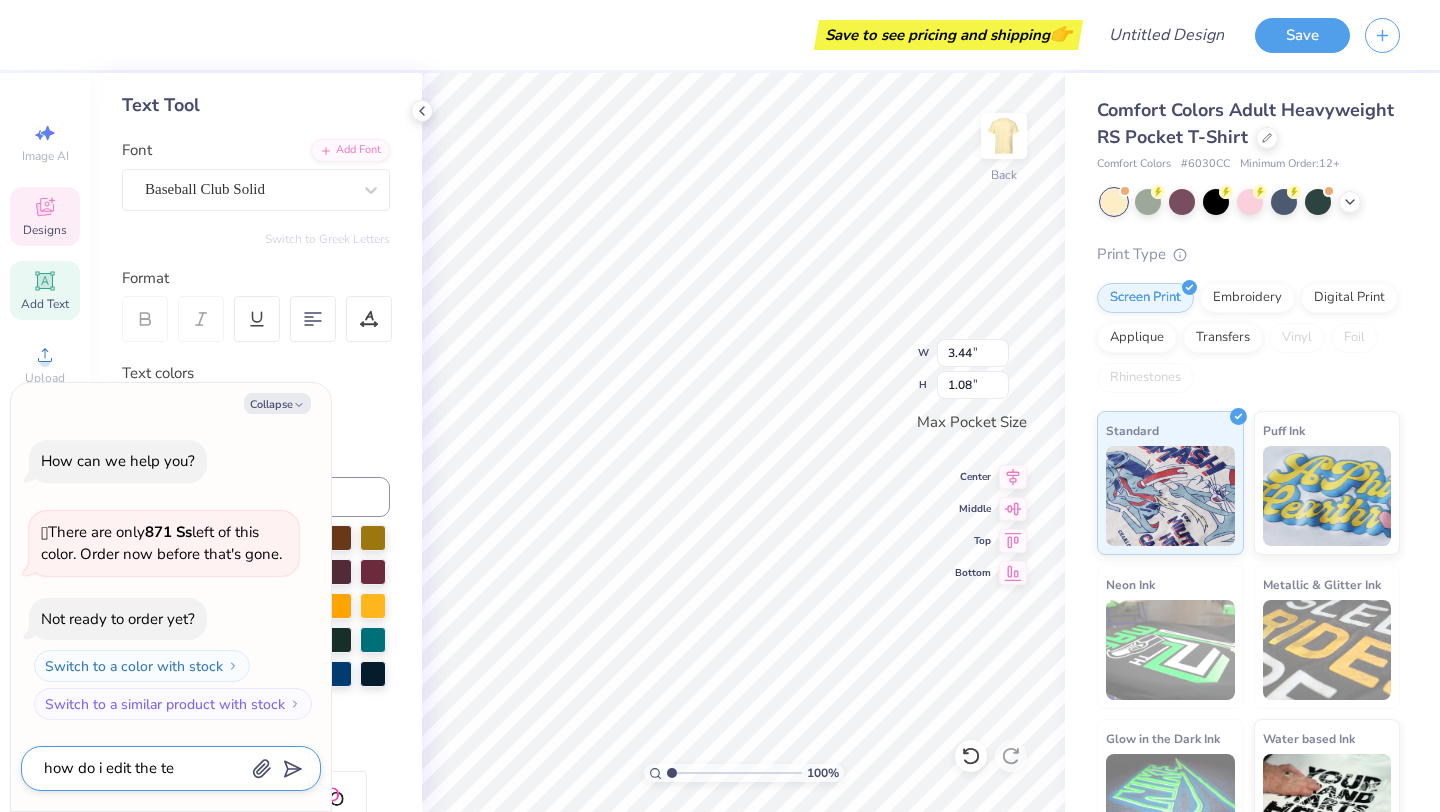 type on "x" 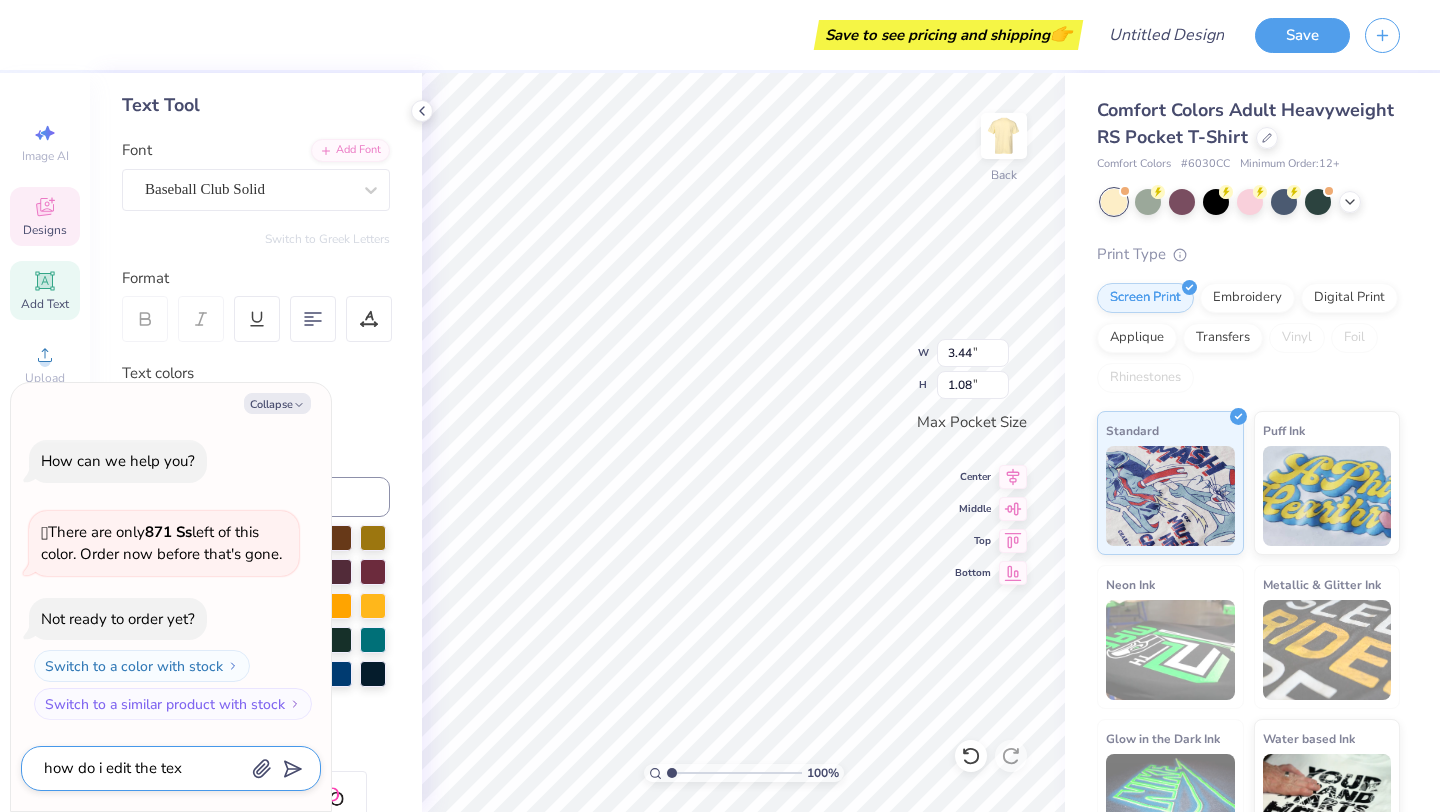type on "x" 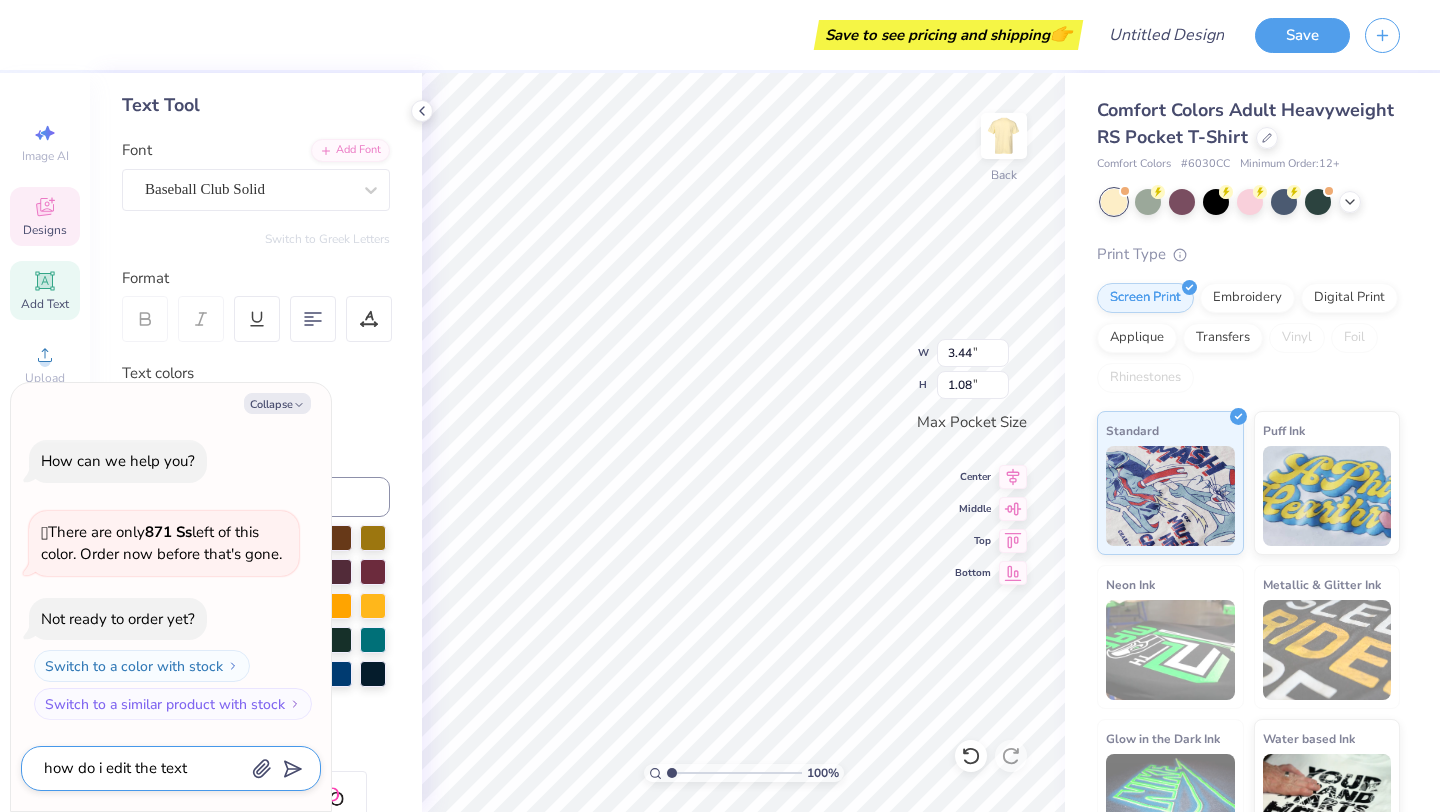 type on "how do i edit the text" 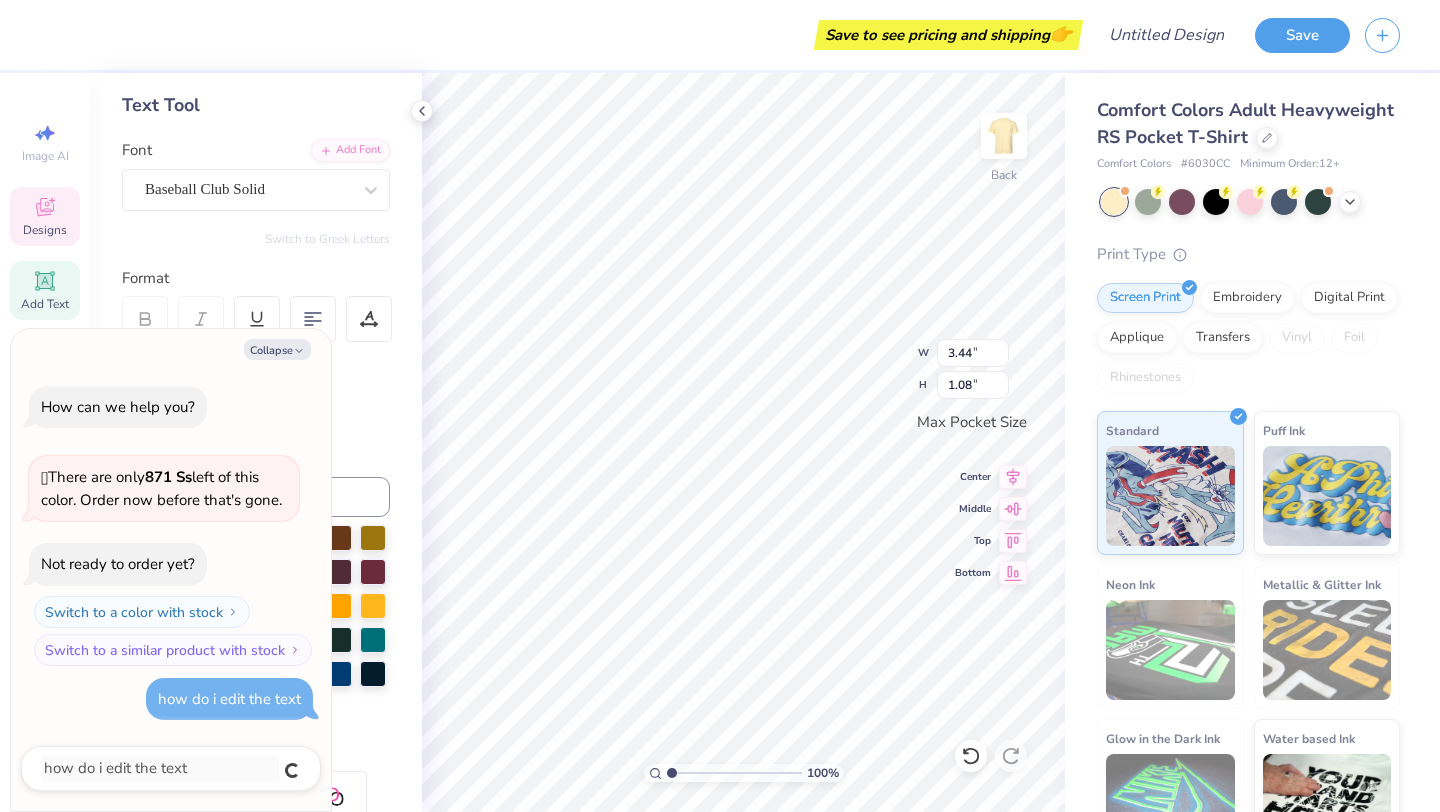 type on "x" 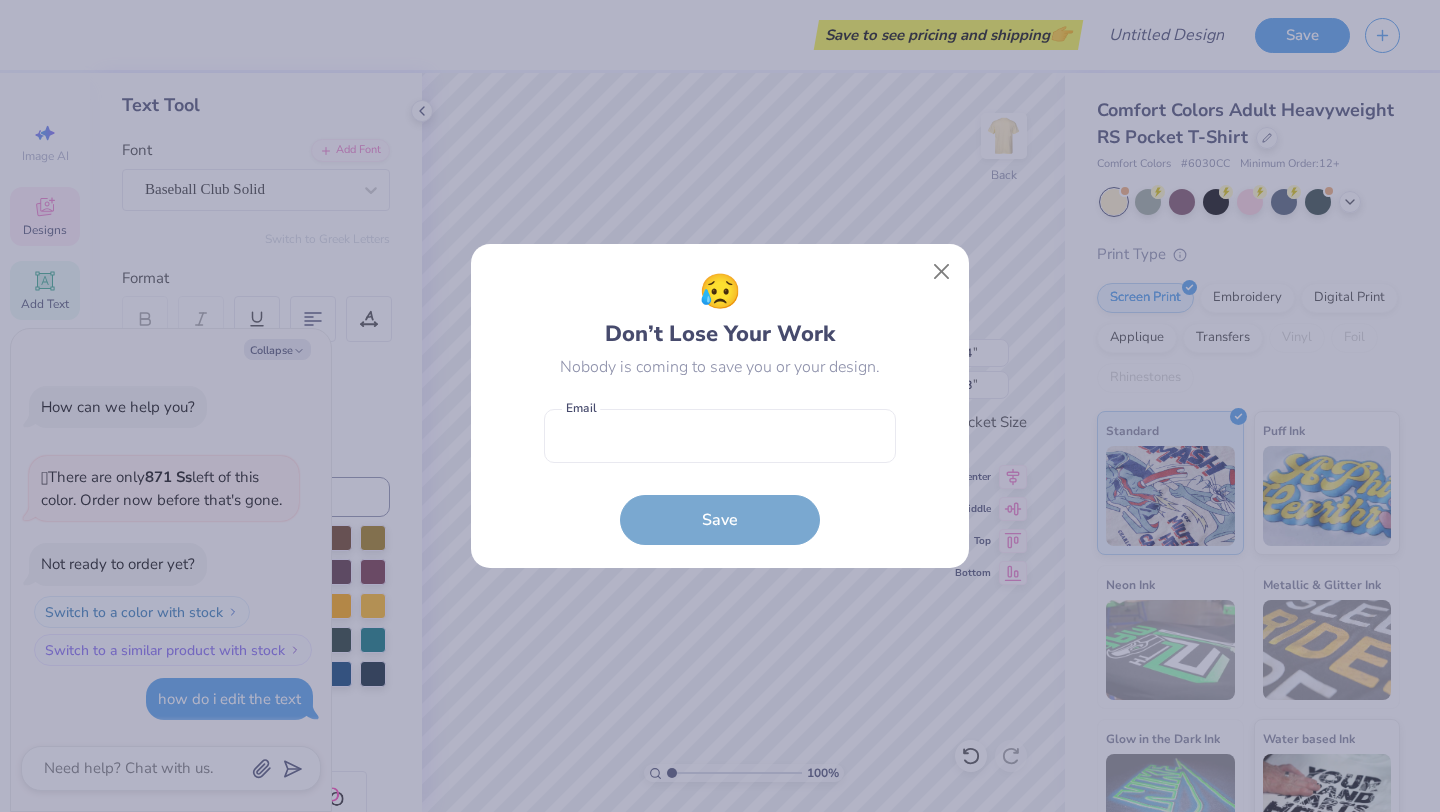 type on "x" 